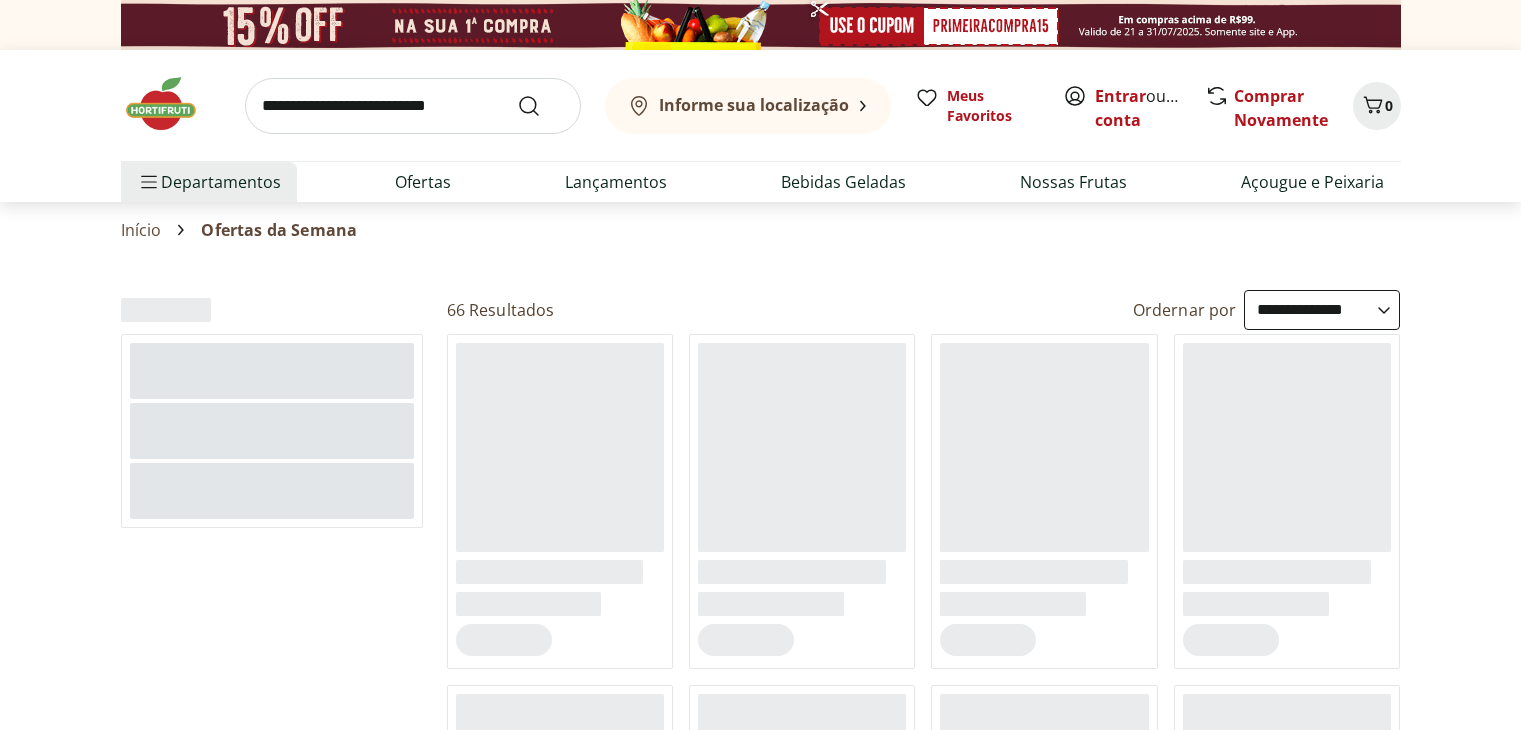 select on "**********" 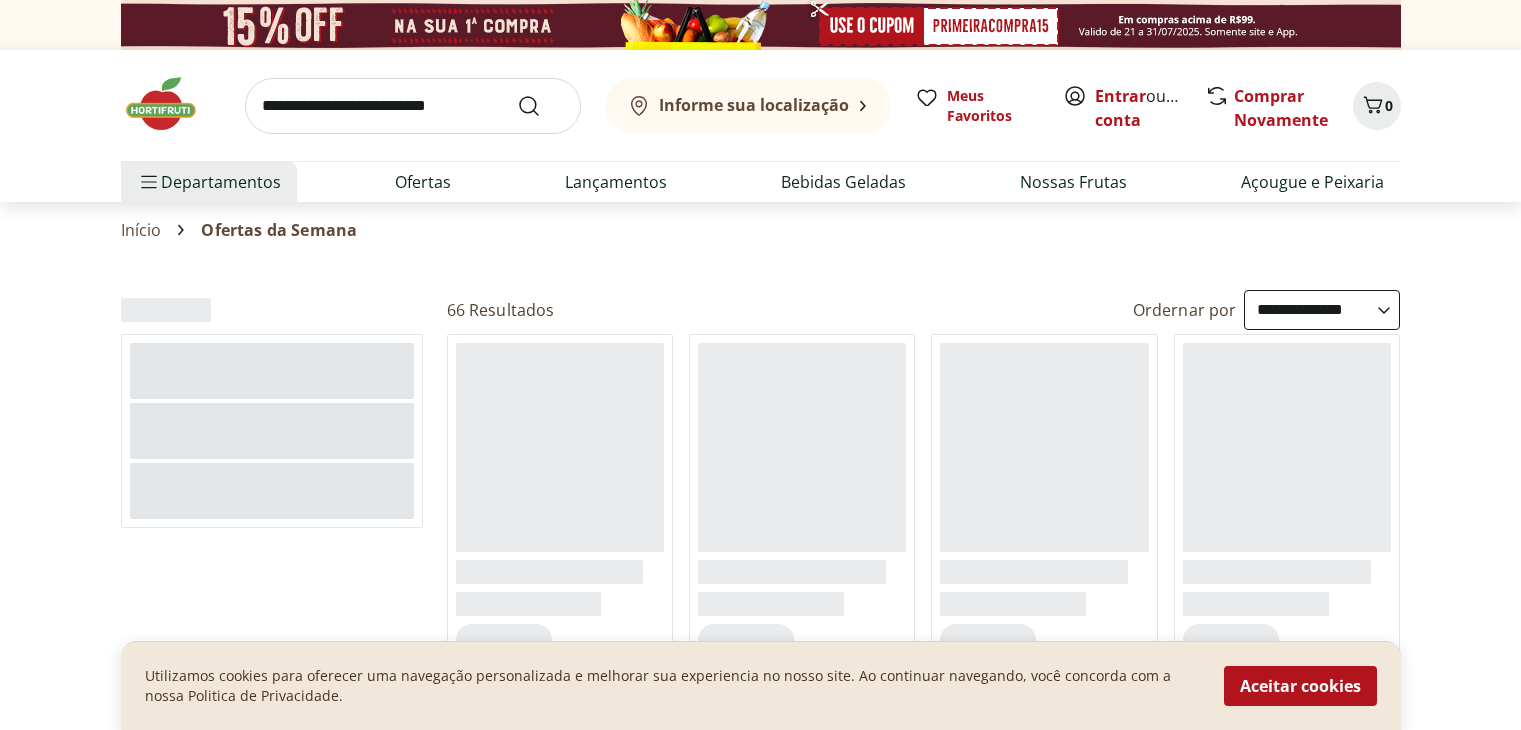 scroll, scrollTop: 0, scrollLeft: 0, axis: both 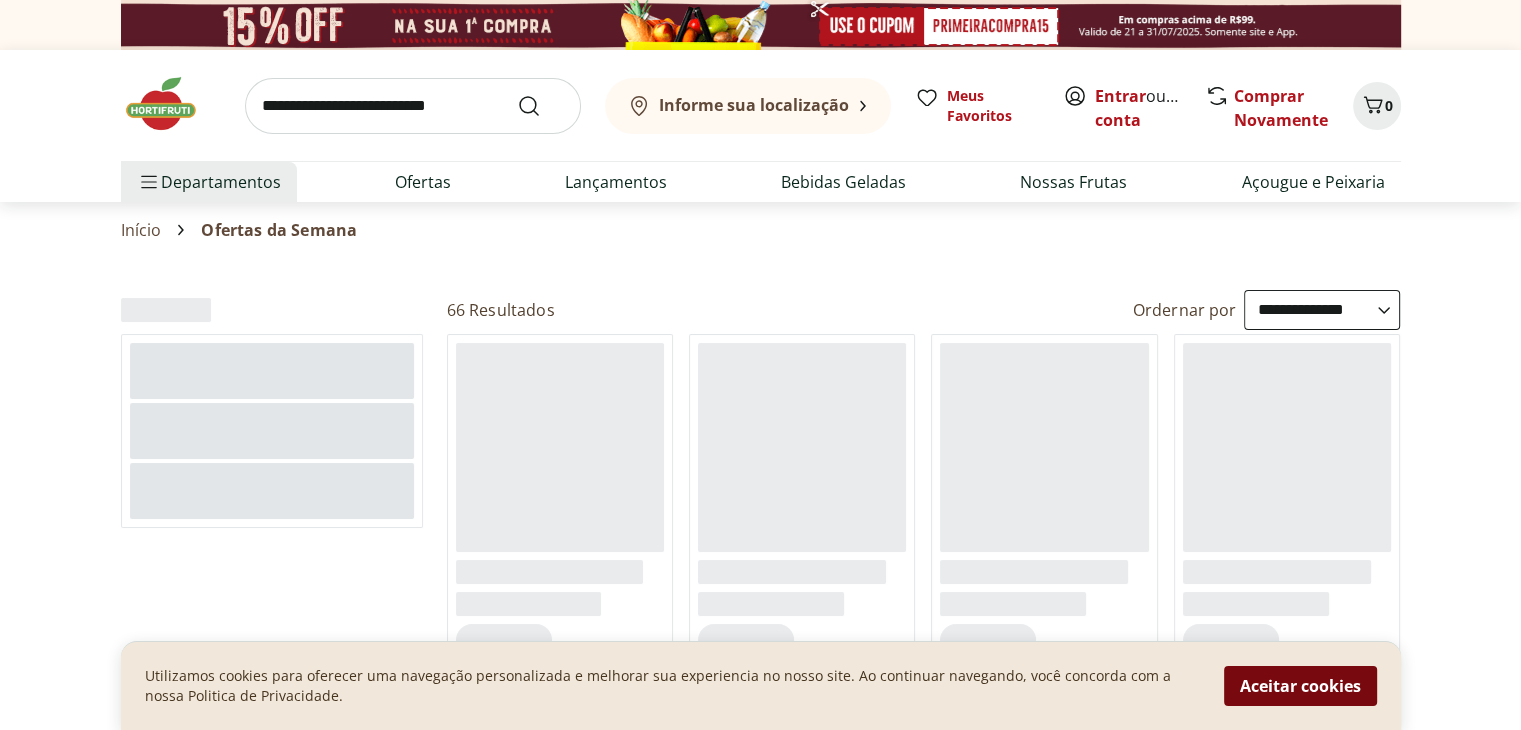 click on "Aceitar cookies" at bounding box center (1300, 686) 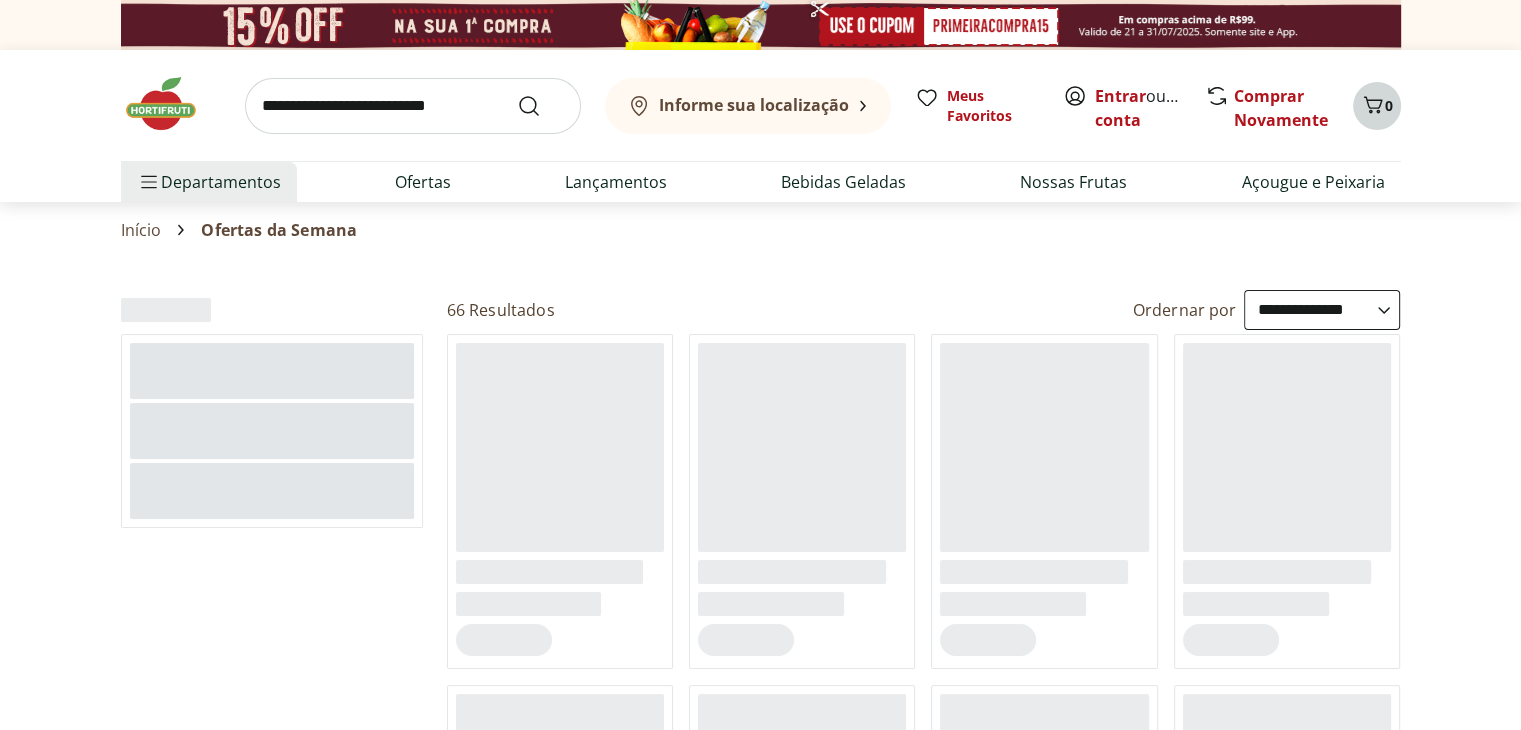 click on "0" at bounding box center [1389, 105] 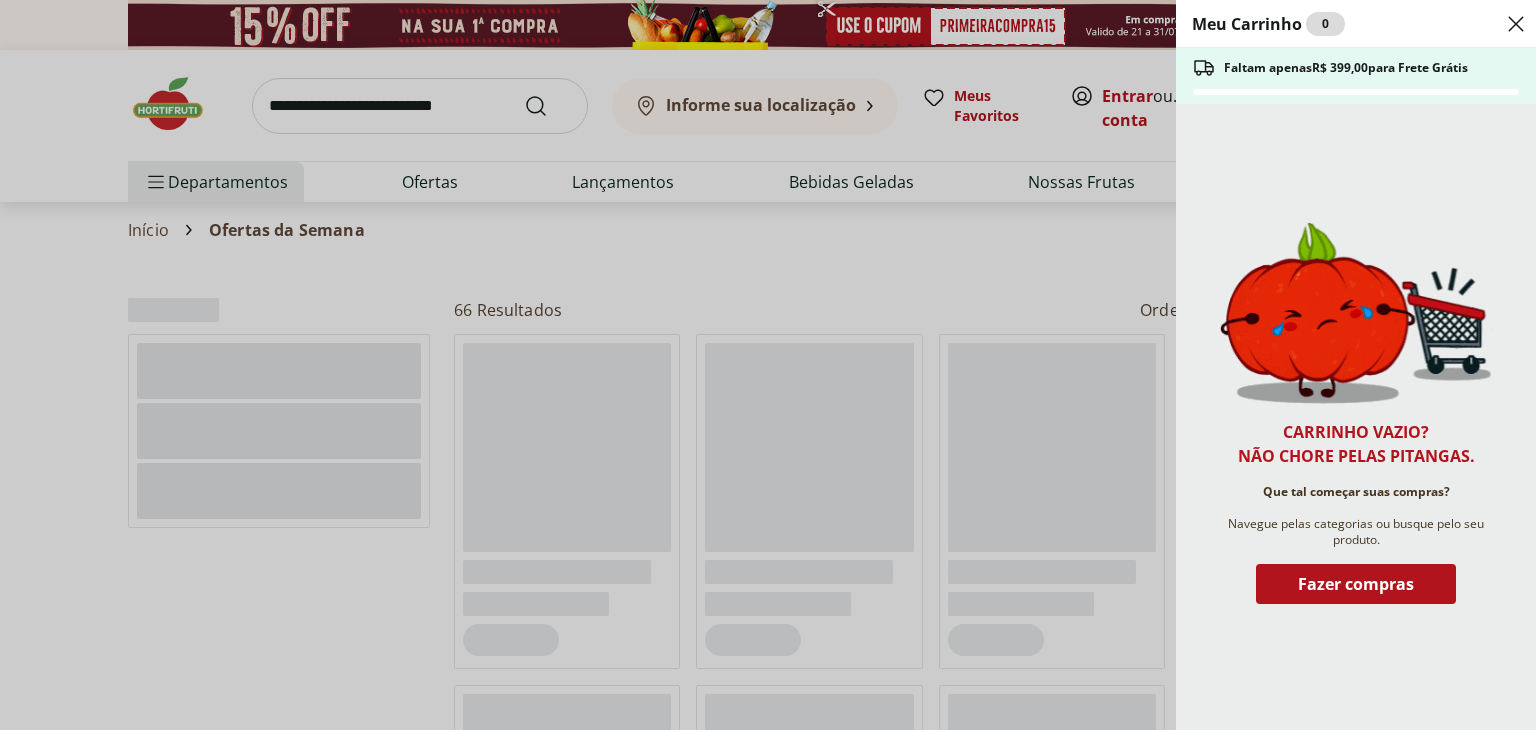 click on "Meu Carrinho 0 Faltam apenas  R$ 399,00  para Frete Grátis Carrinho vazio?   Não chore pelas pitangas. Que tal começar suas compras? Navegue pelas categorias ou busque pelo seu produto. Fazer compras" at bounding box center [768, 365] 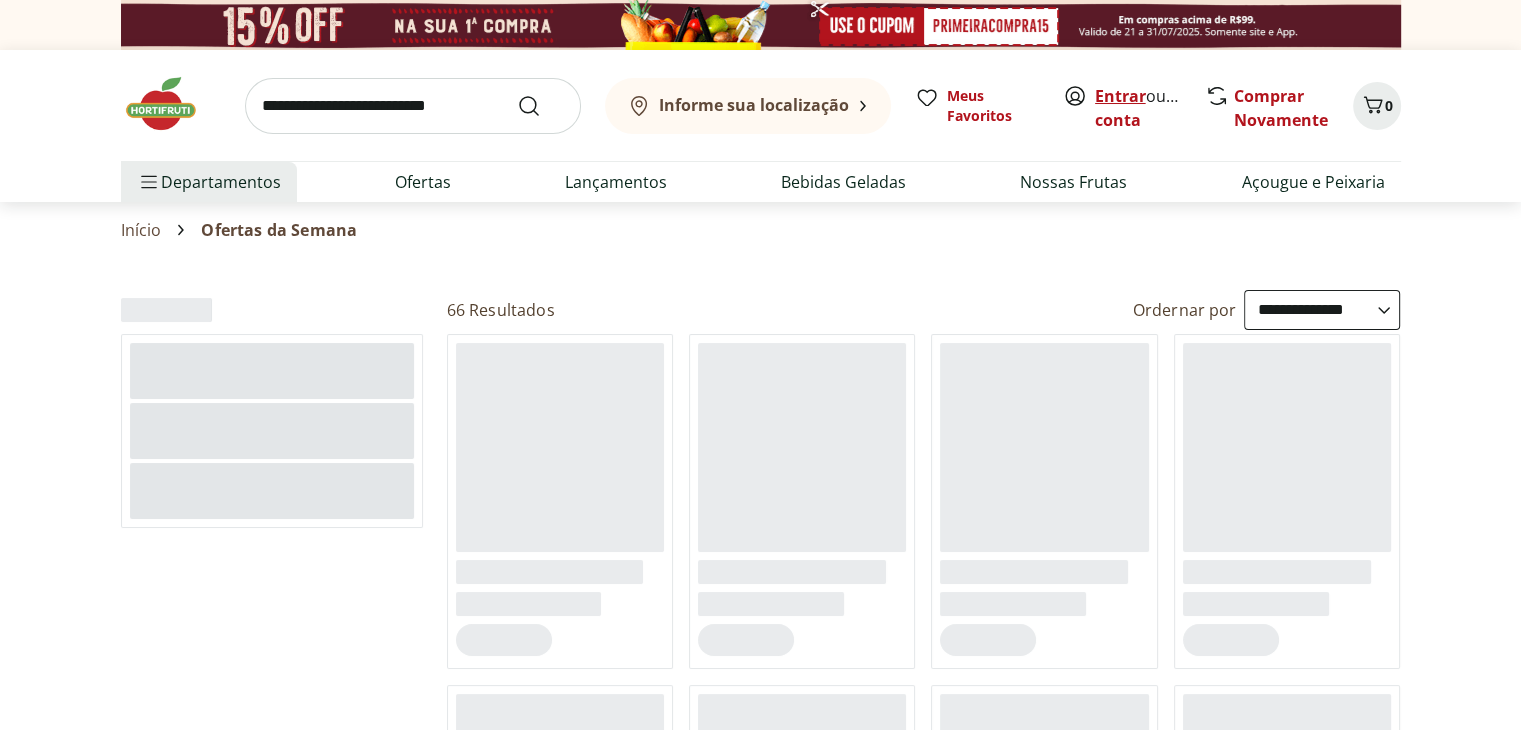 click on "Entrar" at bounding box center (1120, 96) 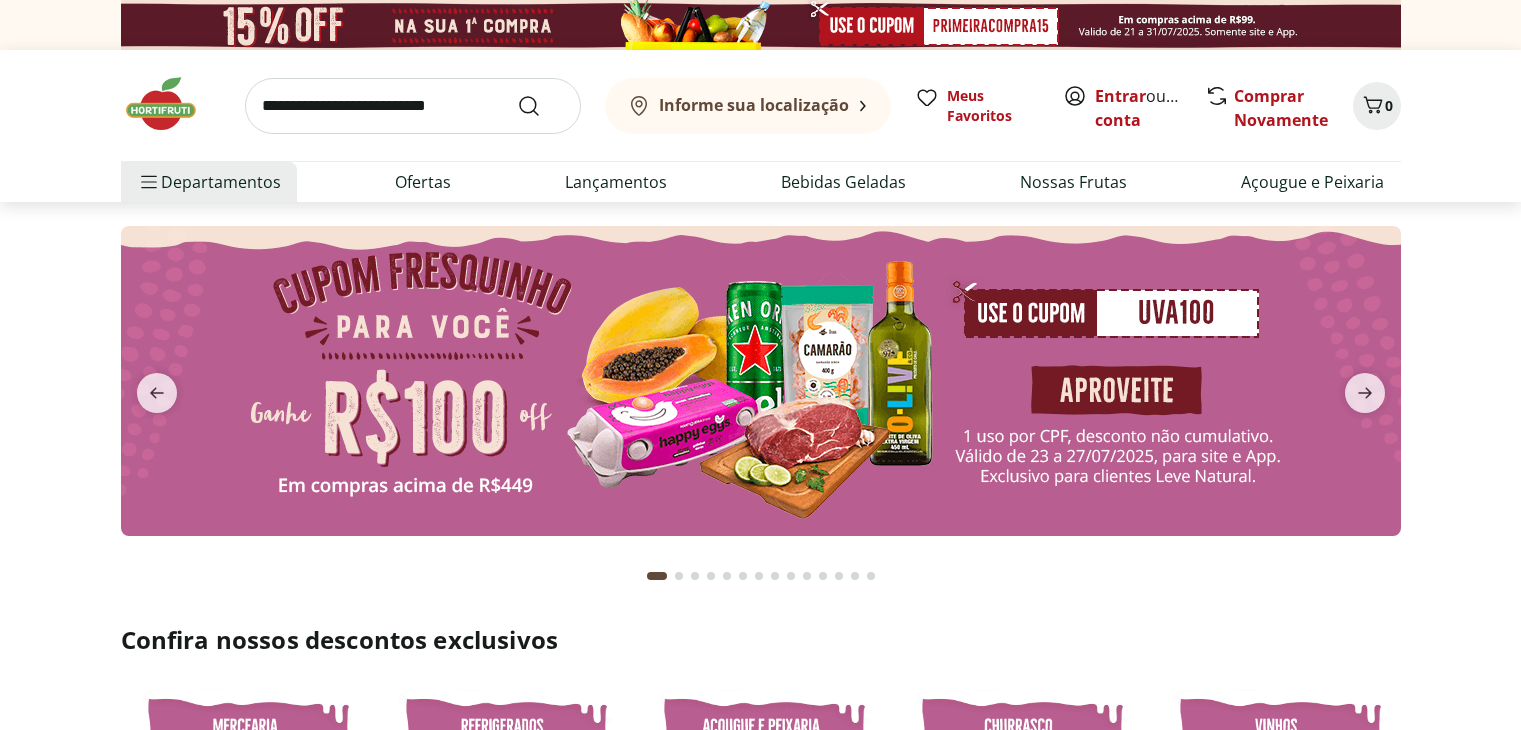 scroll, scrollTop: 0, scrollLeft: 0, axis: both 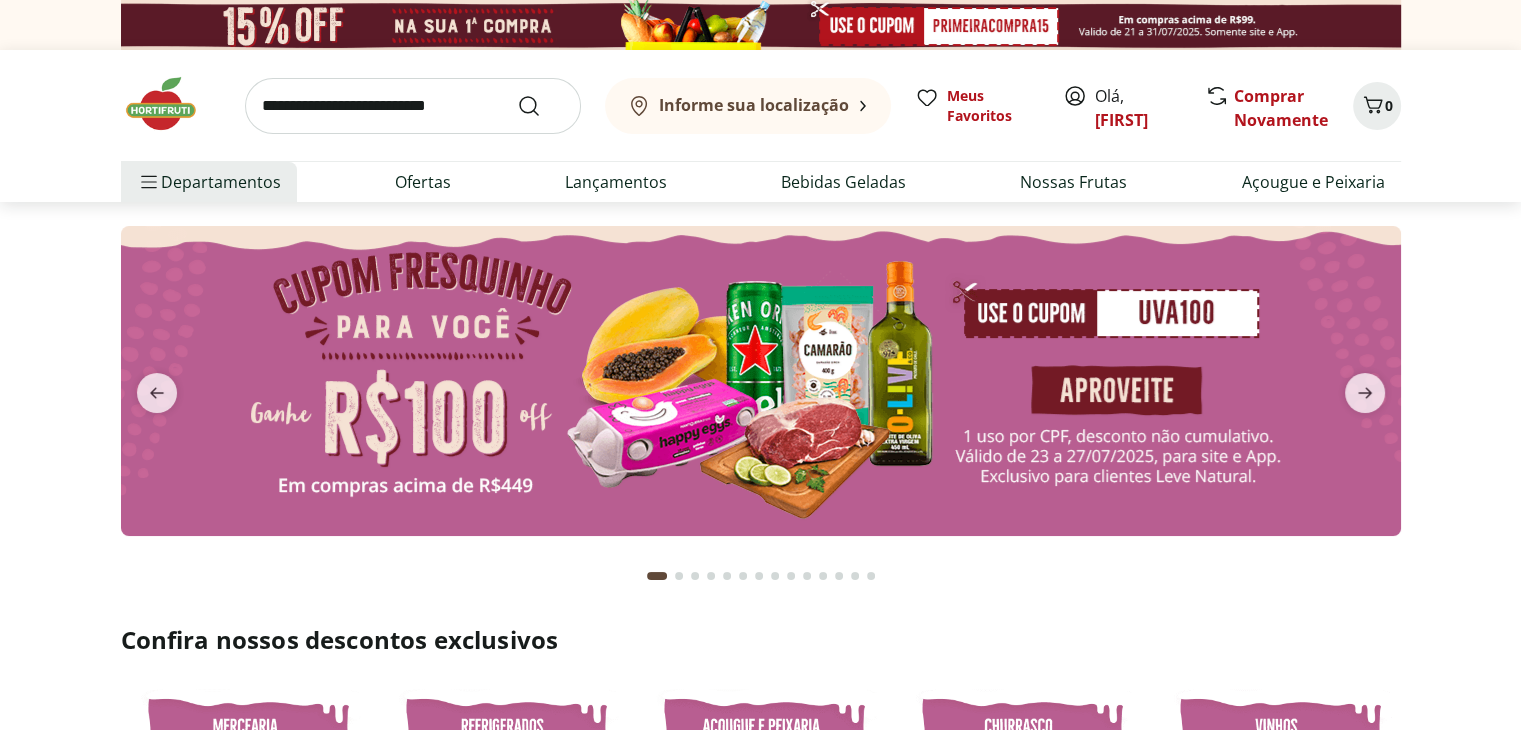 click at bounding box center (760, 401) 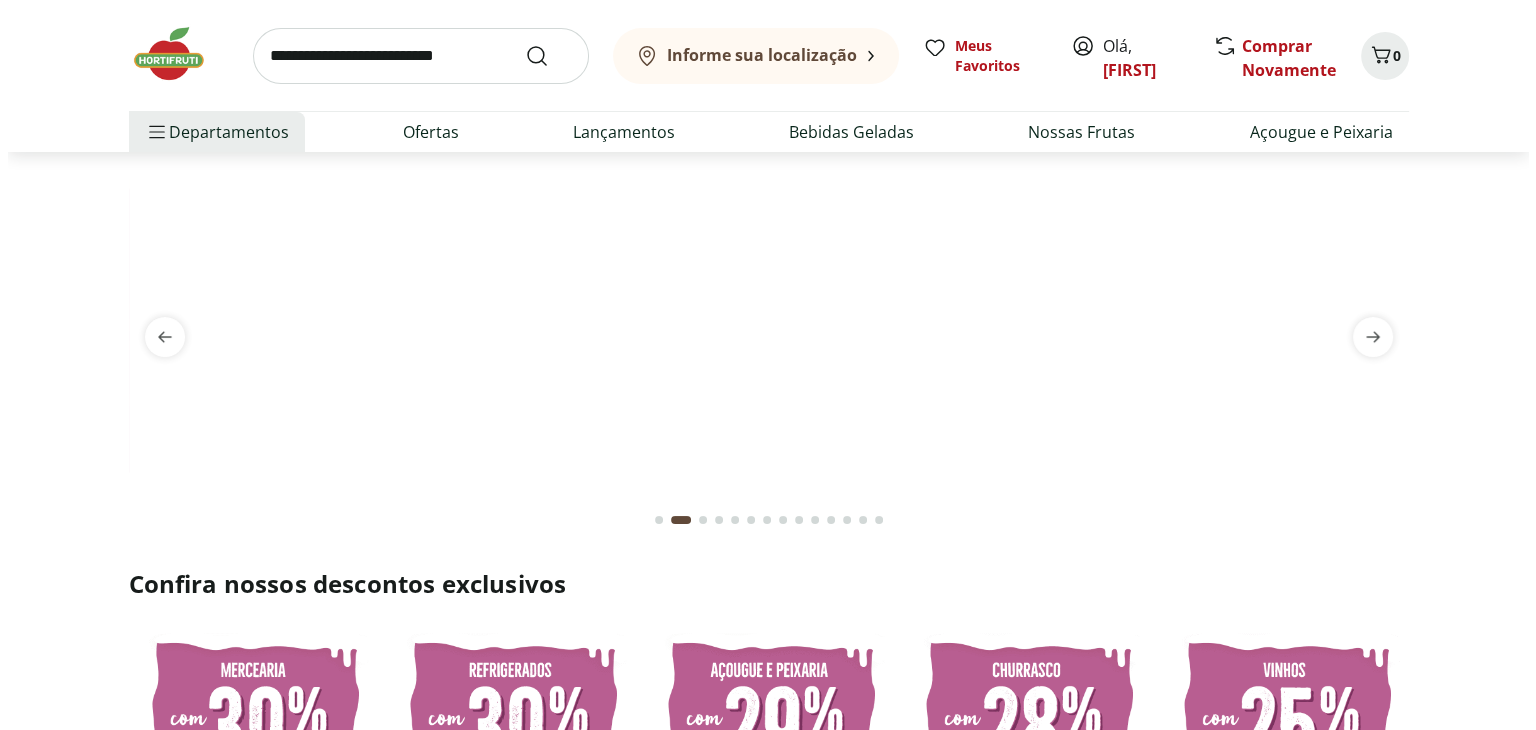 scroll, scrollTop: 0, scrollLeft: 0, axis: both 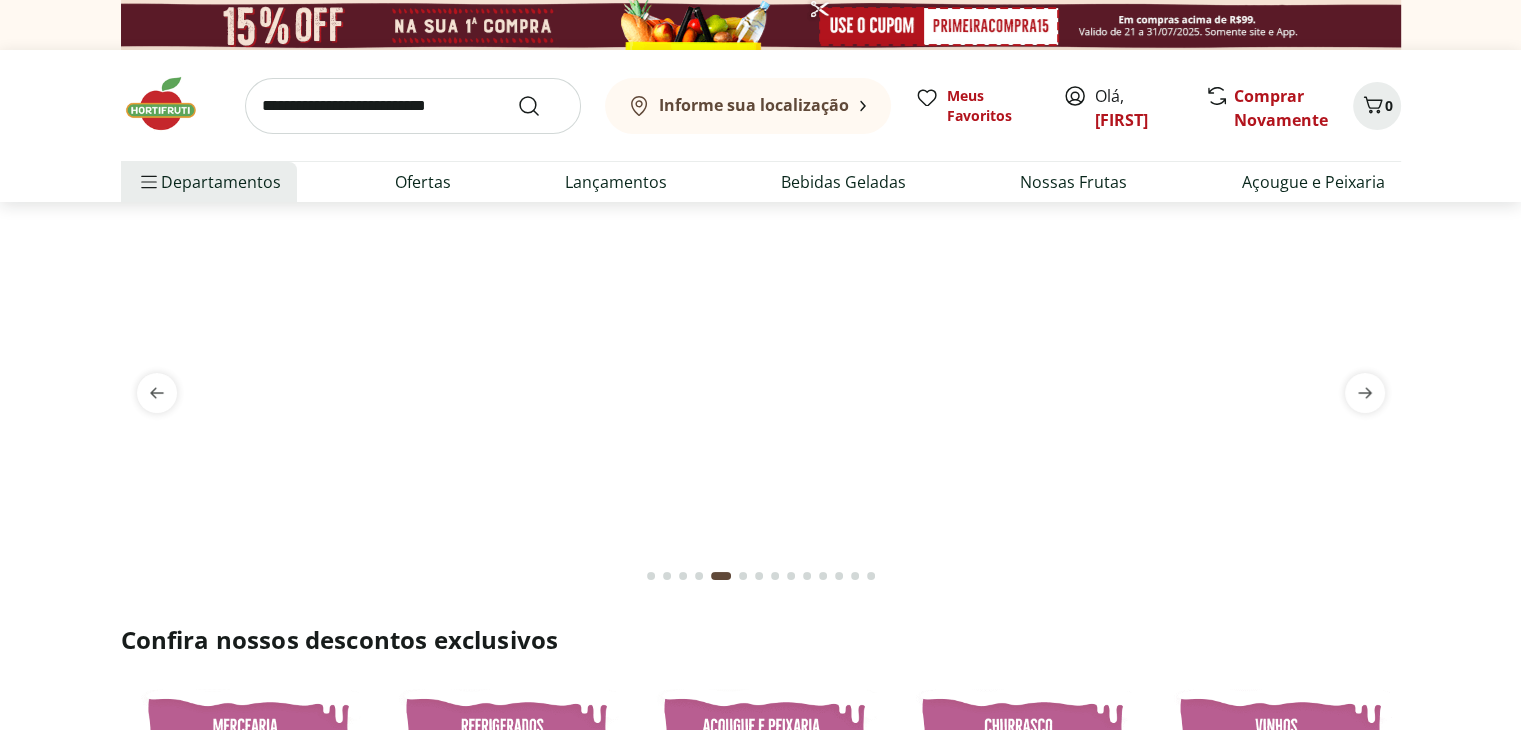 click on "Informe sua localização" at bounding box center (738, 106) 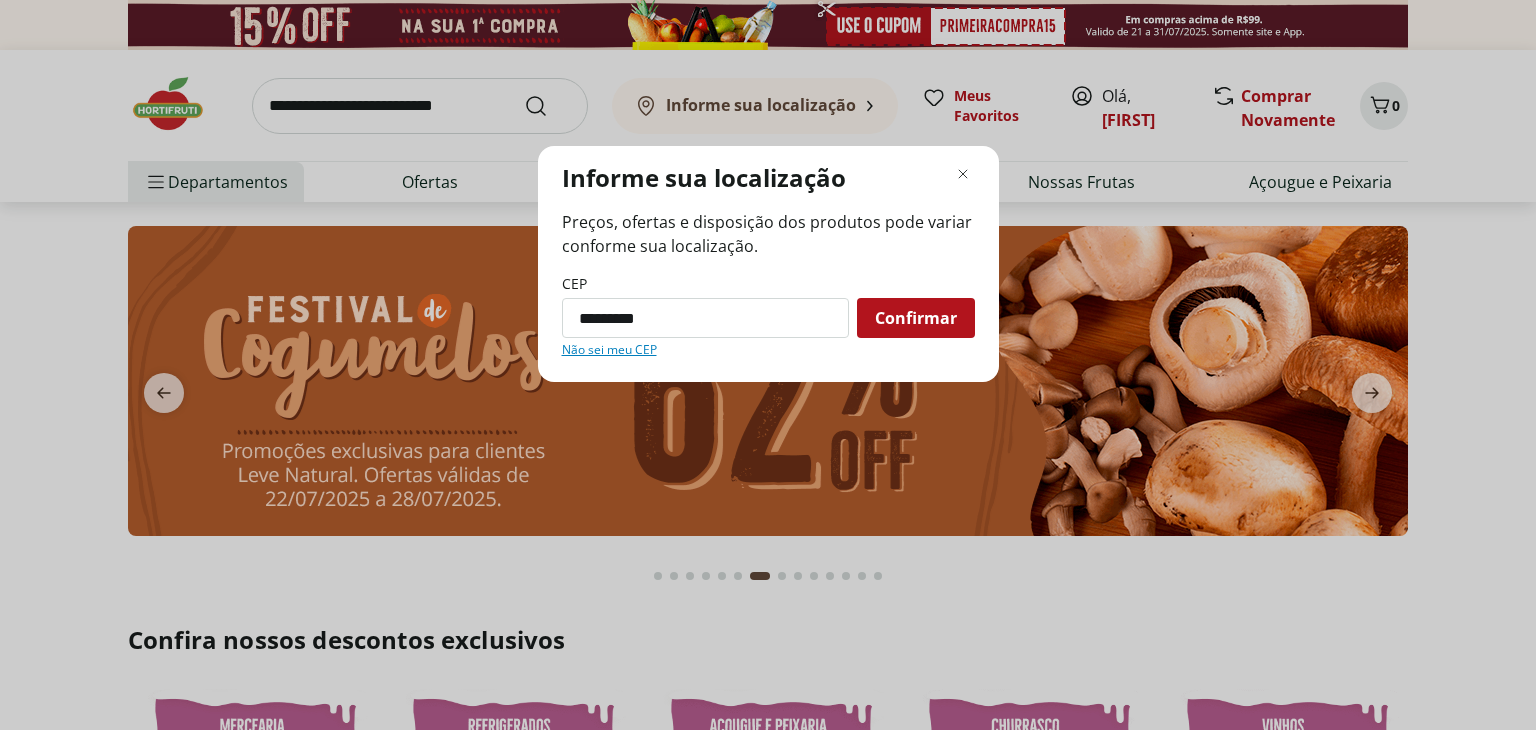 click on "Confirmar" at bounding box center (916, 318) 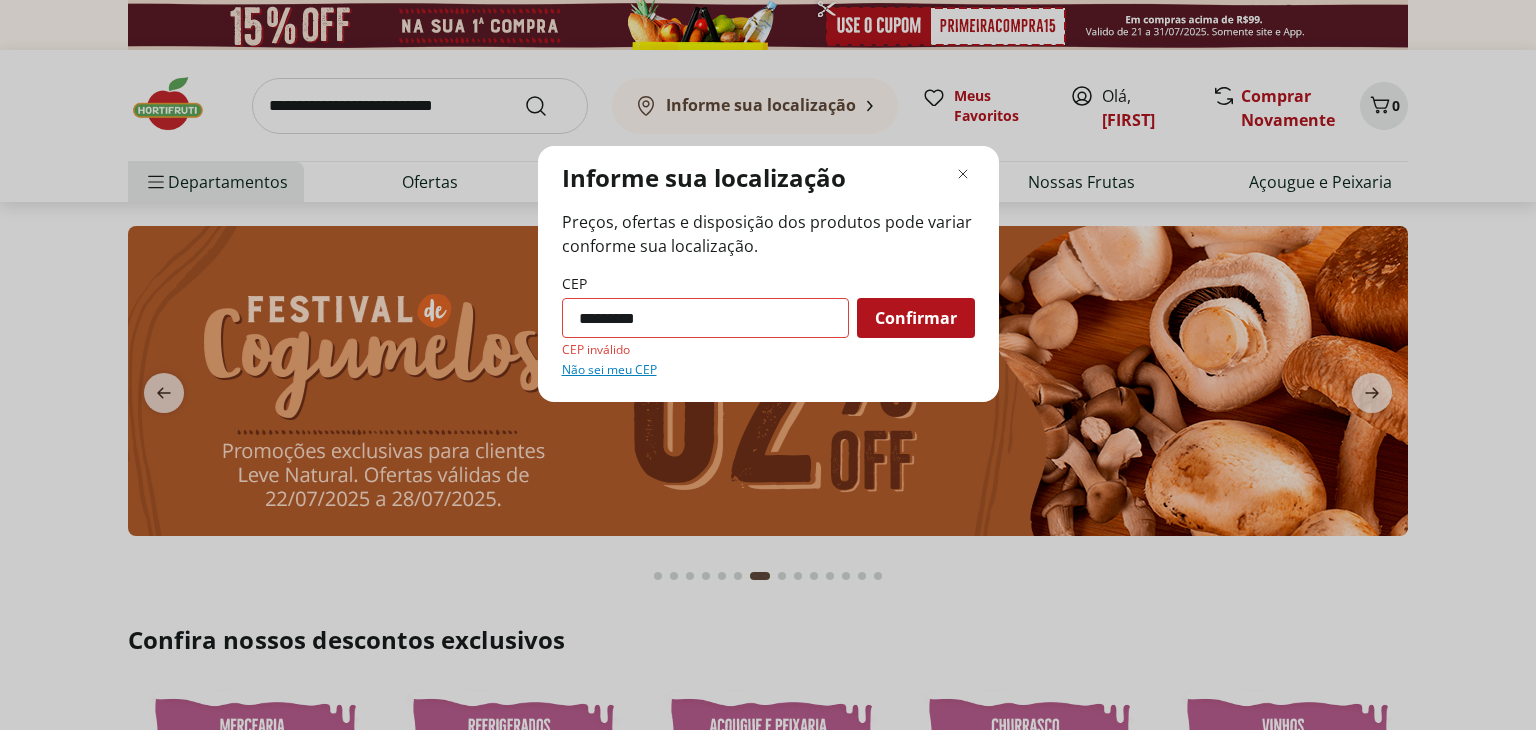 click on "*********" at bounding box center (705, 318) 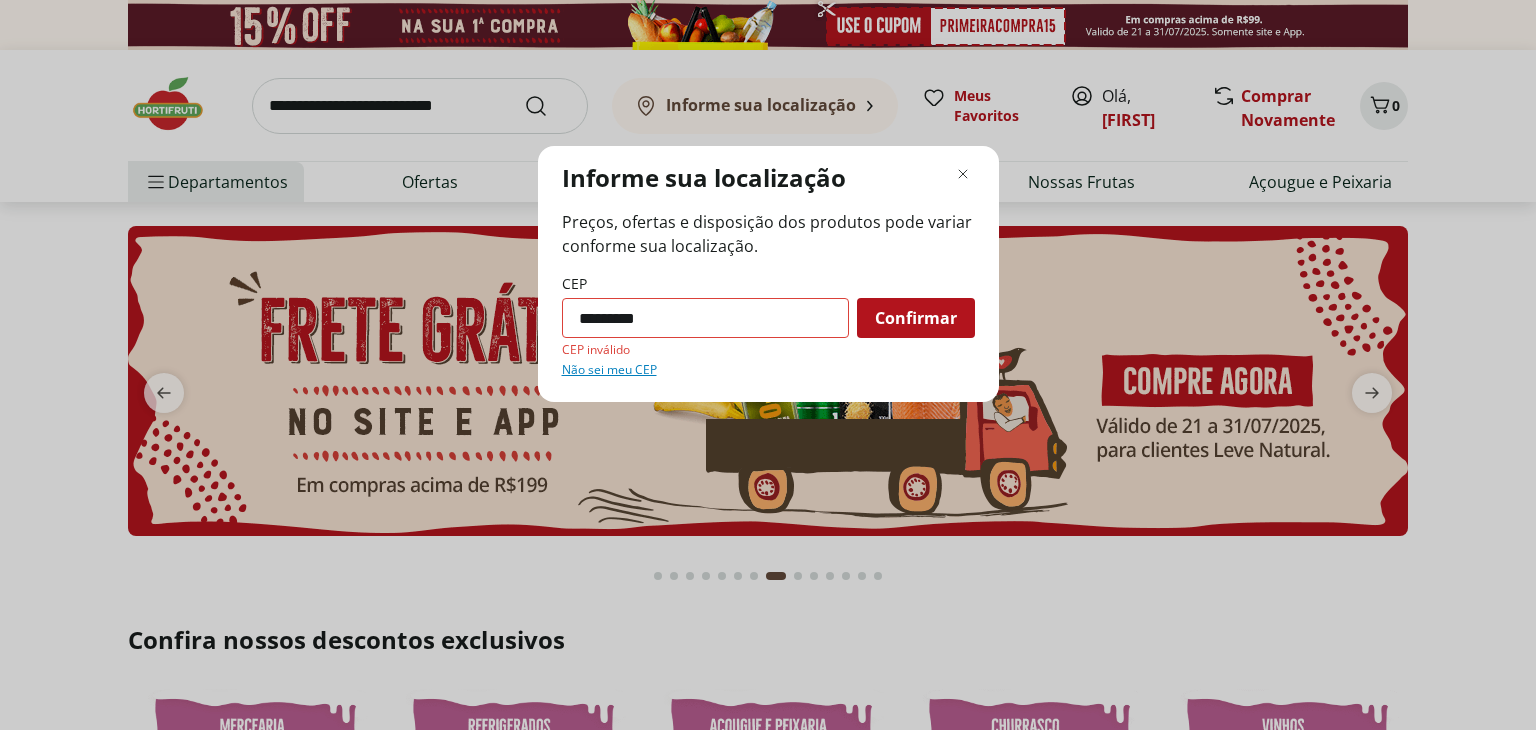 click on "*********" at bounding box center [705, 318] 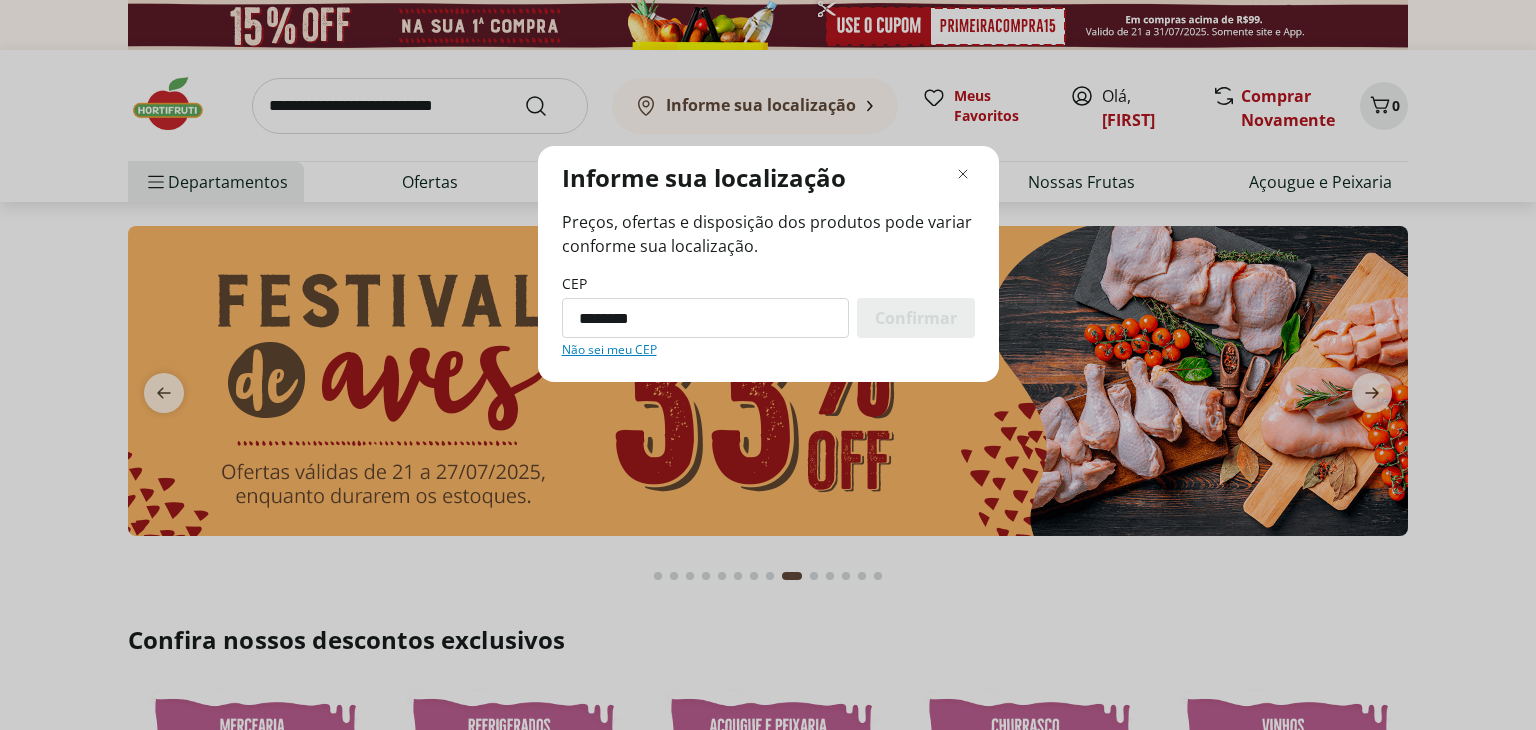 type on "*********" 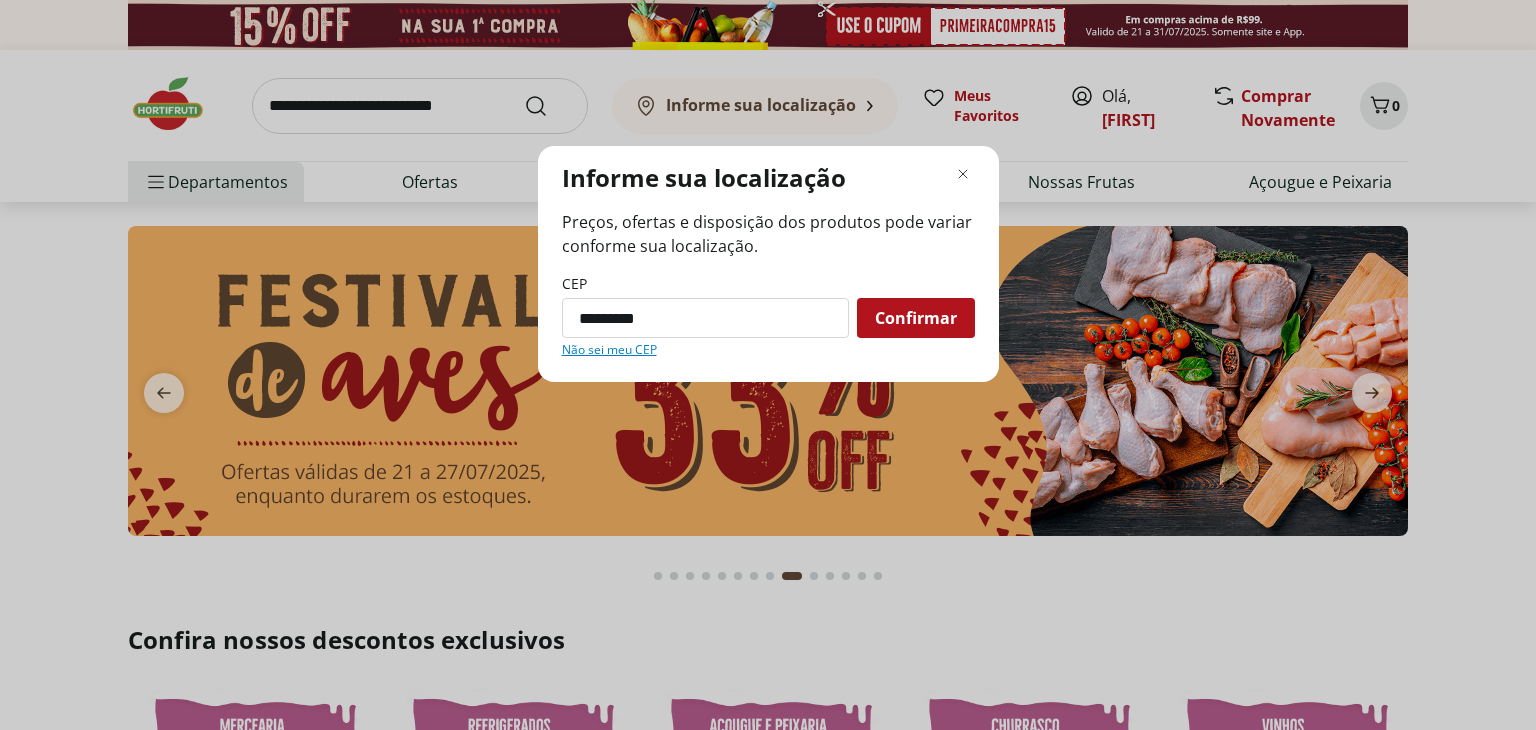 click on "Confirmar" at bounding box center (916, 318) 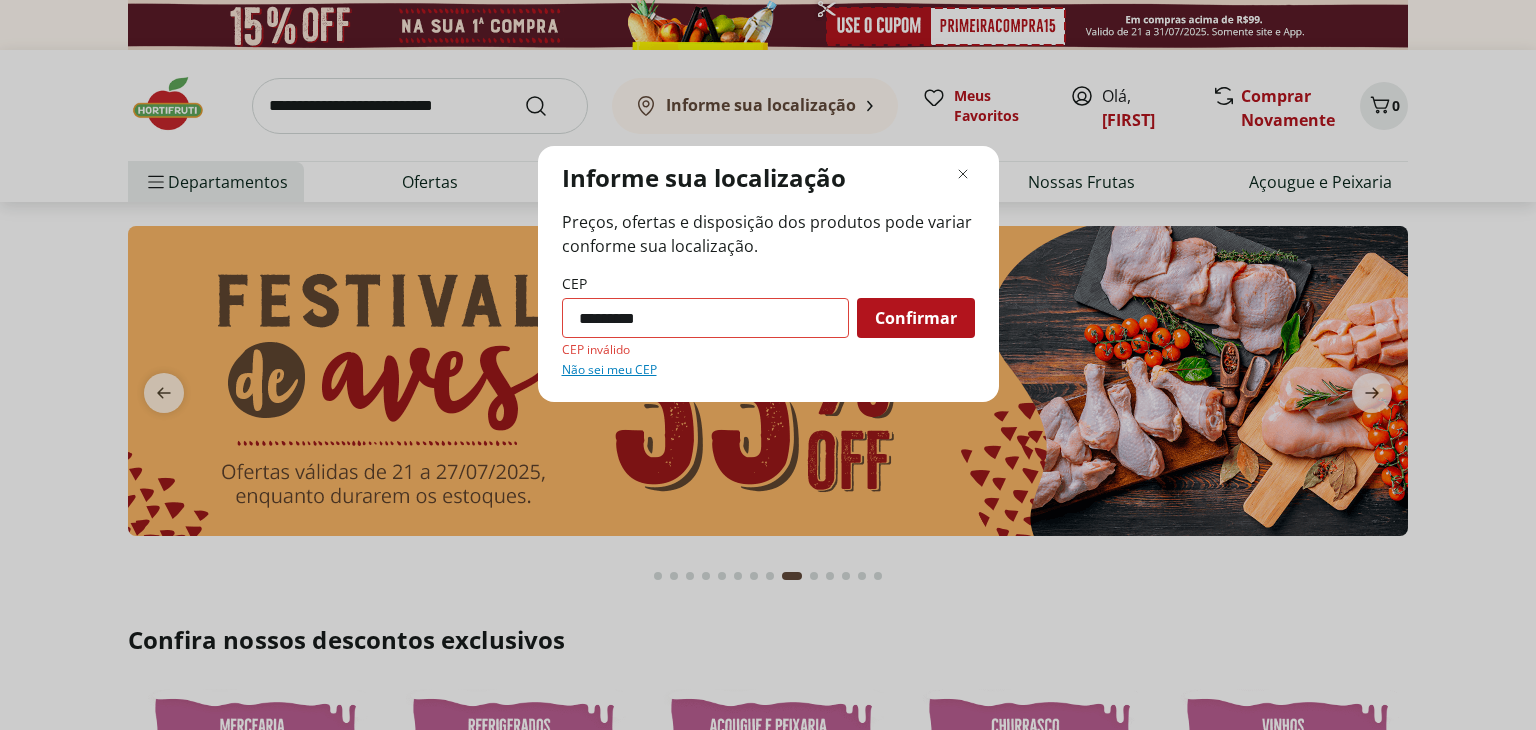click on "Não sei meu CEP" at bounding box center (609, 370) 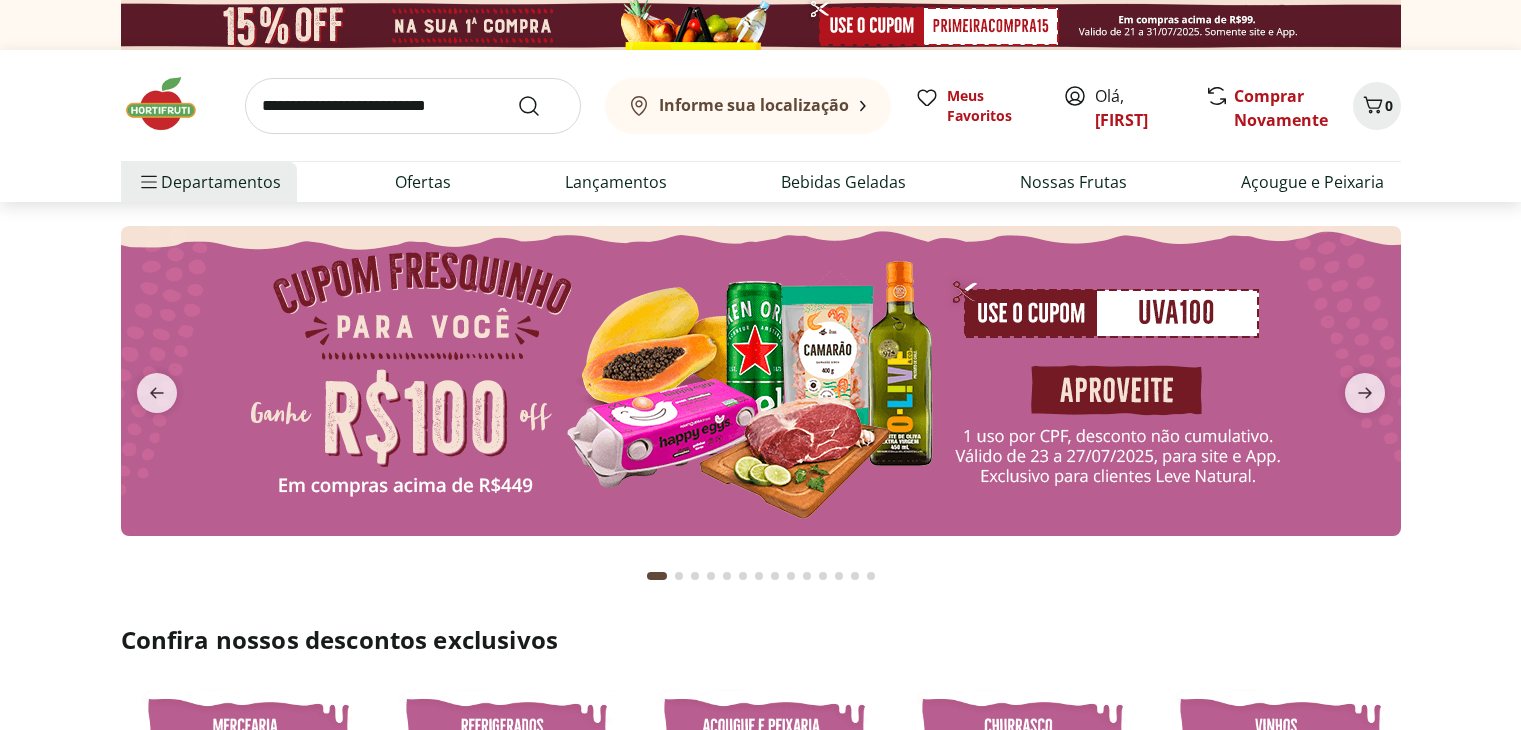 scroll, scrollTop: 0, scrollLeft: 0, axis: both 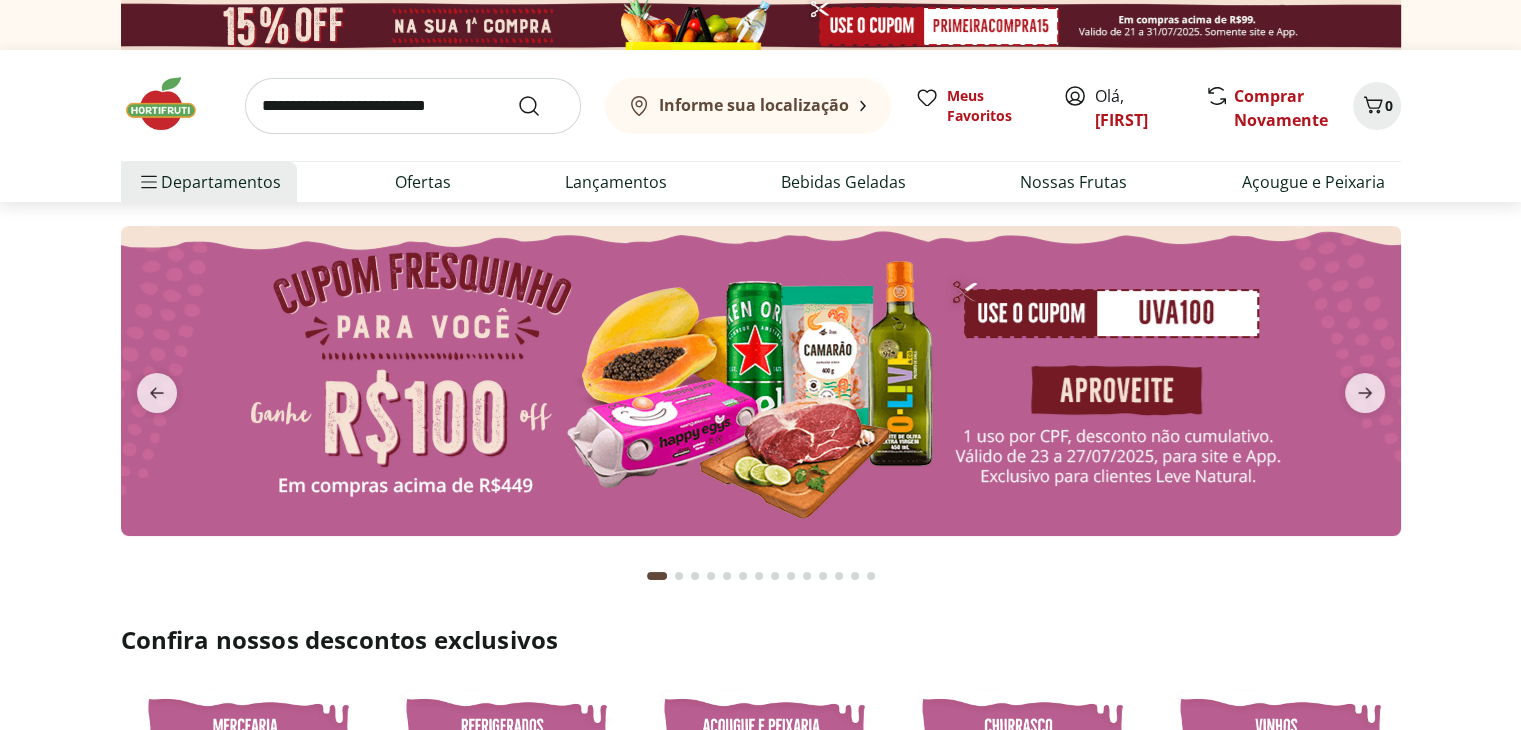 click on "Informe sua localização" at bounding box center [754, 105] 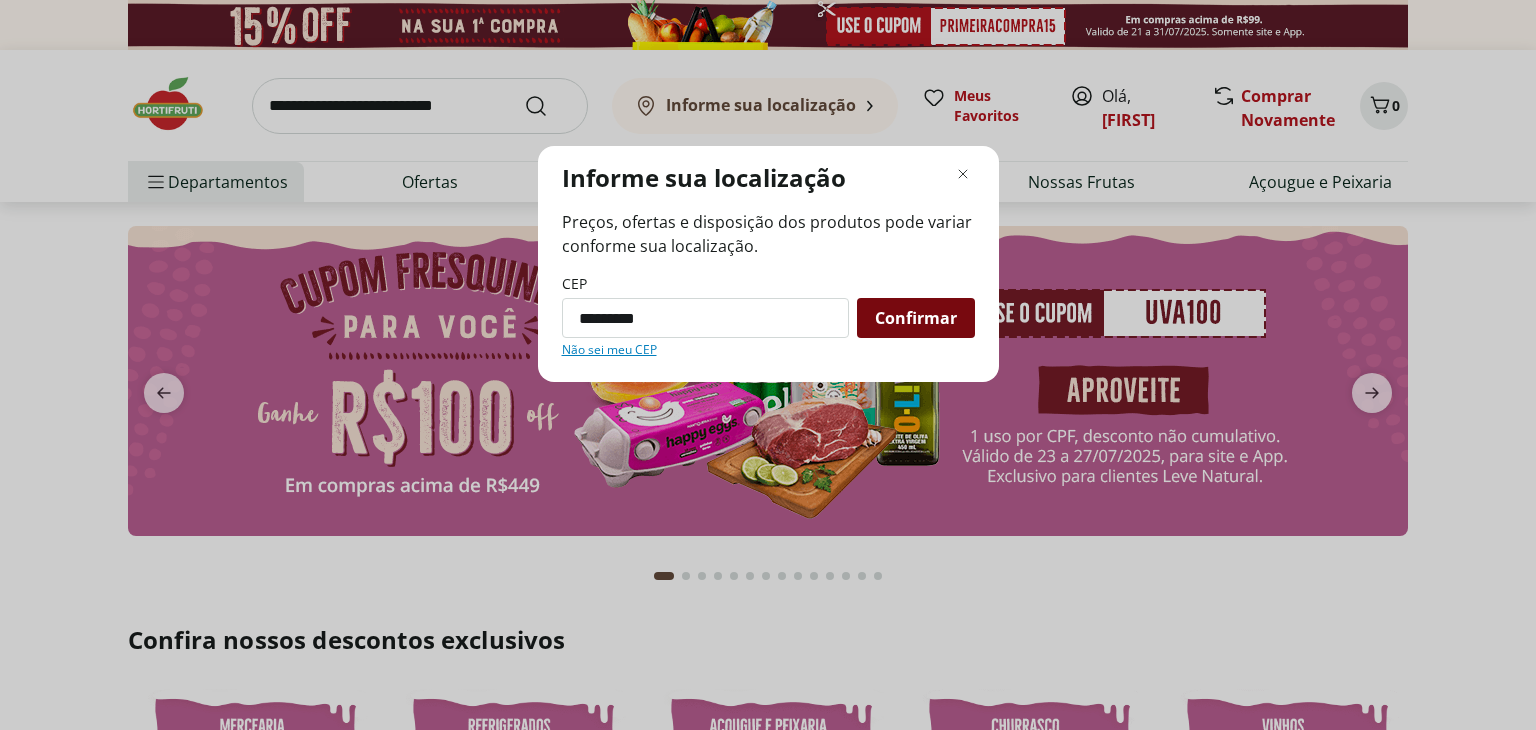 type on "*********" 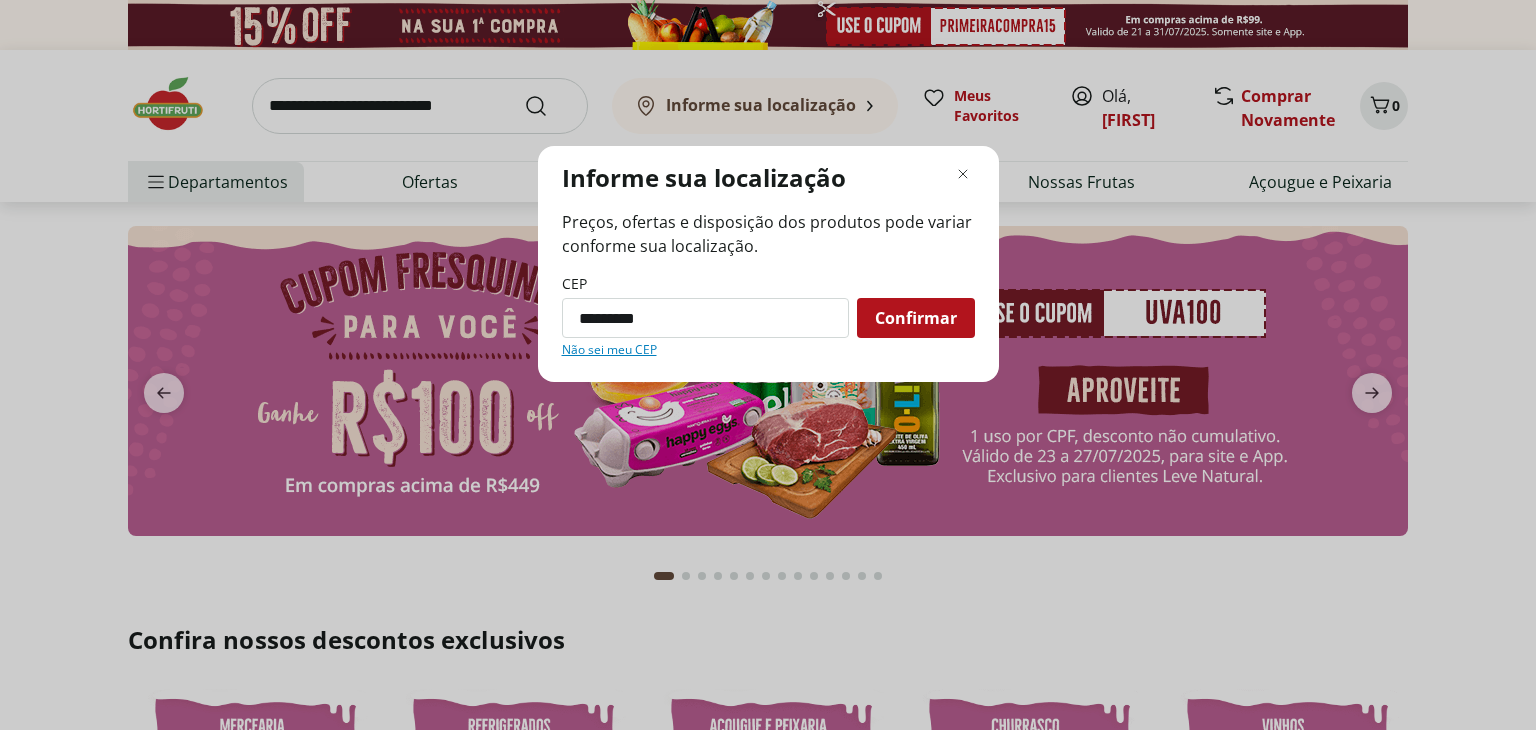 click on "Confirmar" at bounding box center (916, 318) 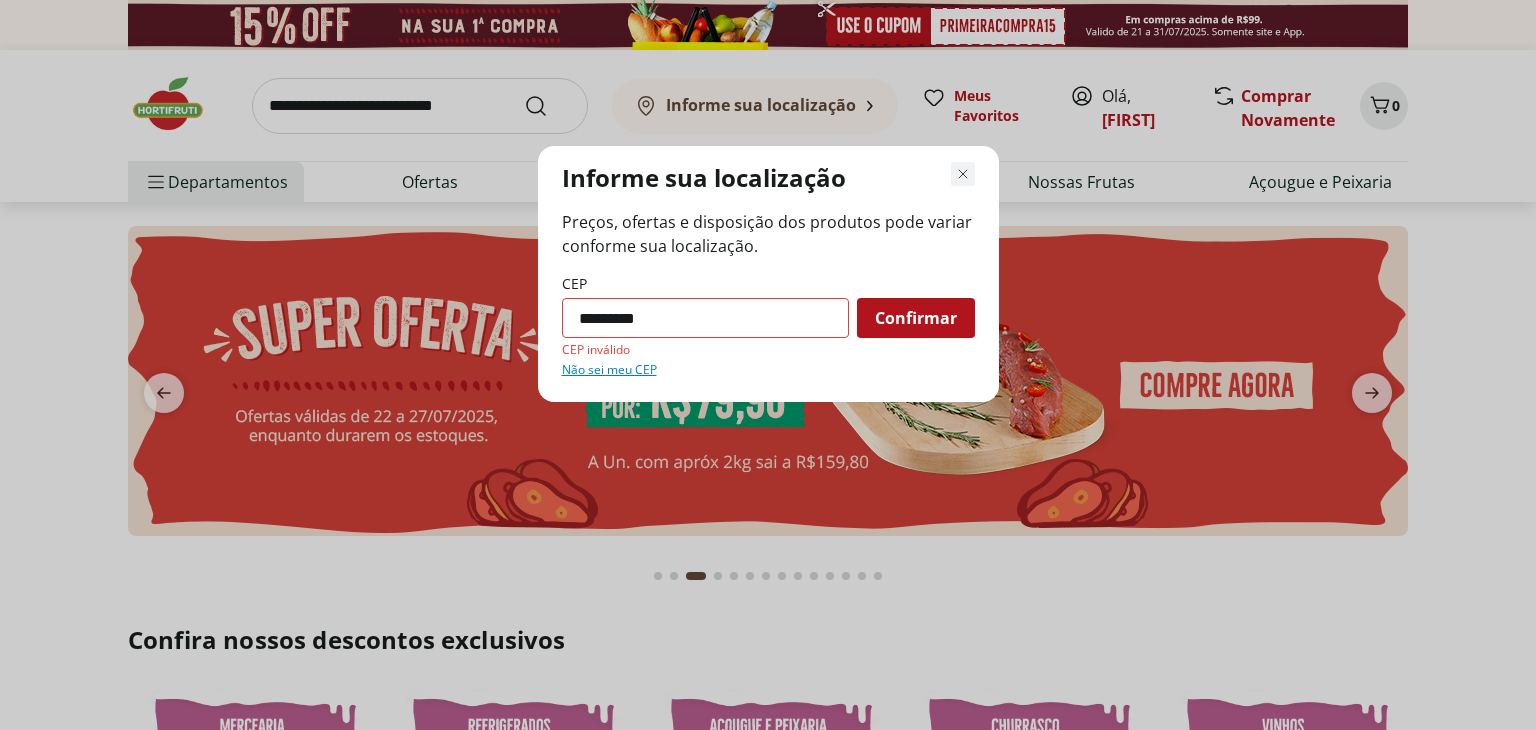 click 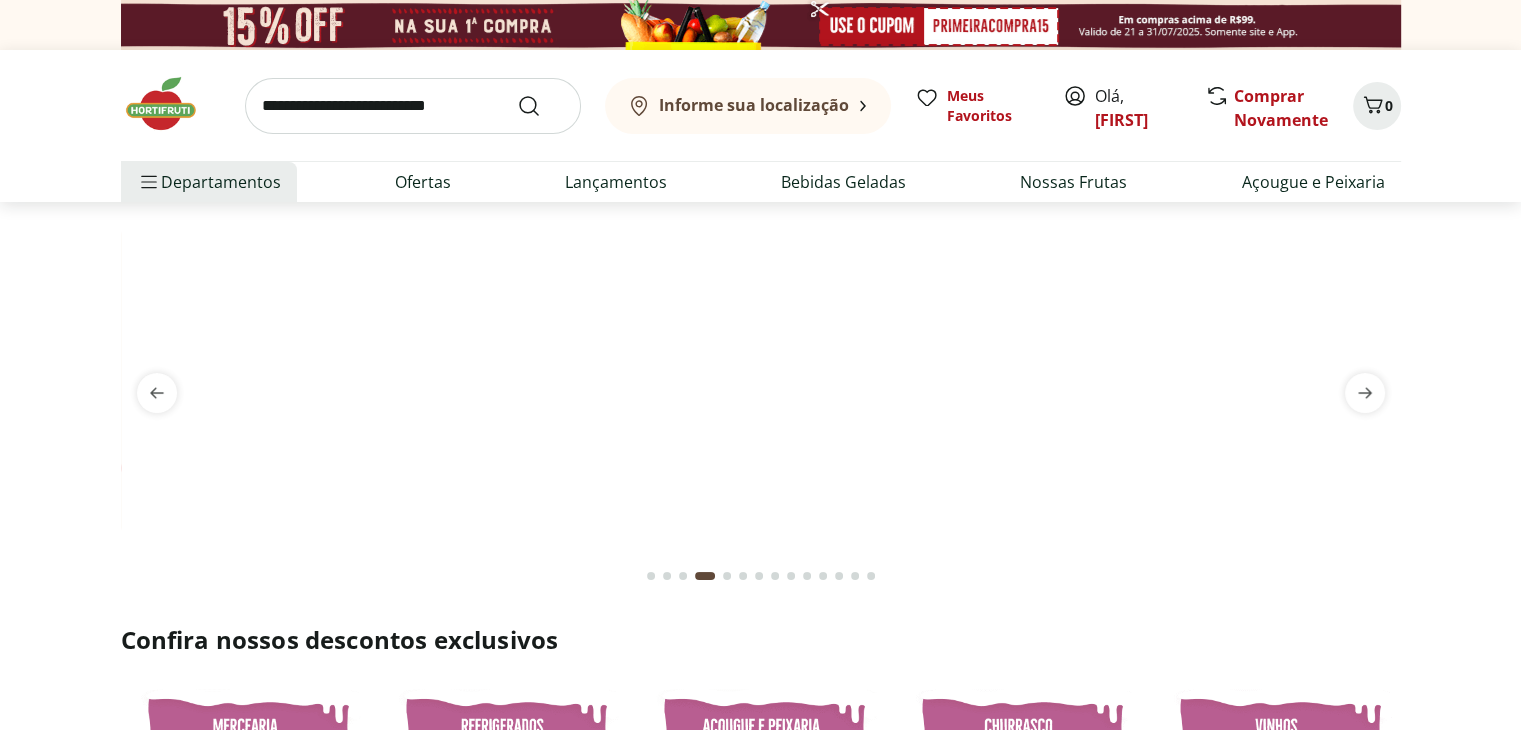 click at bounding box center [760, 401] 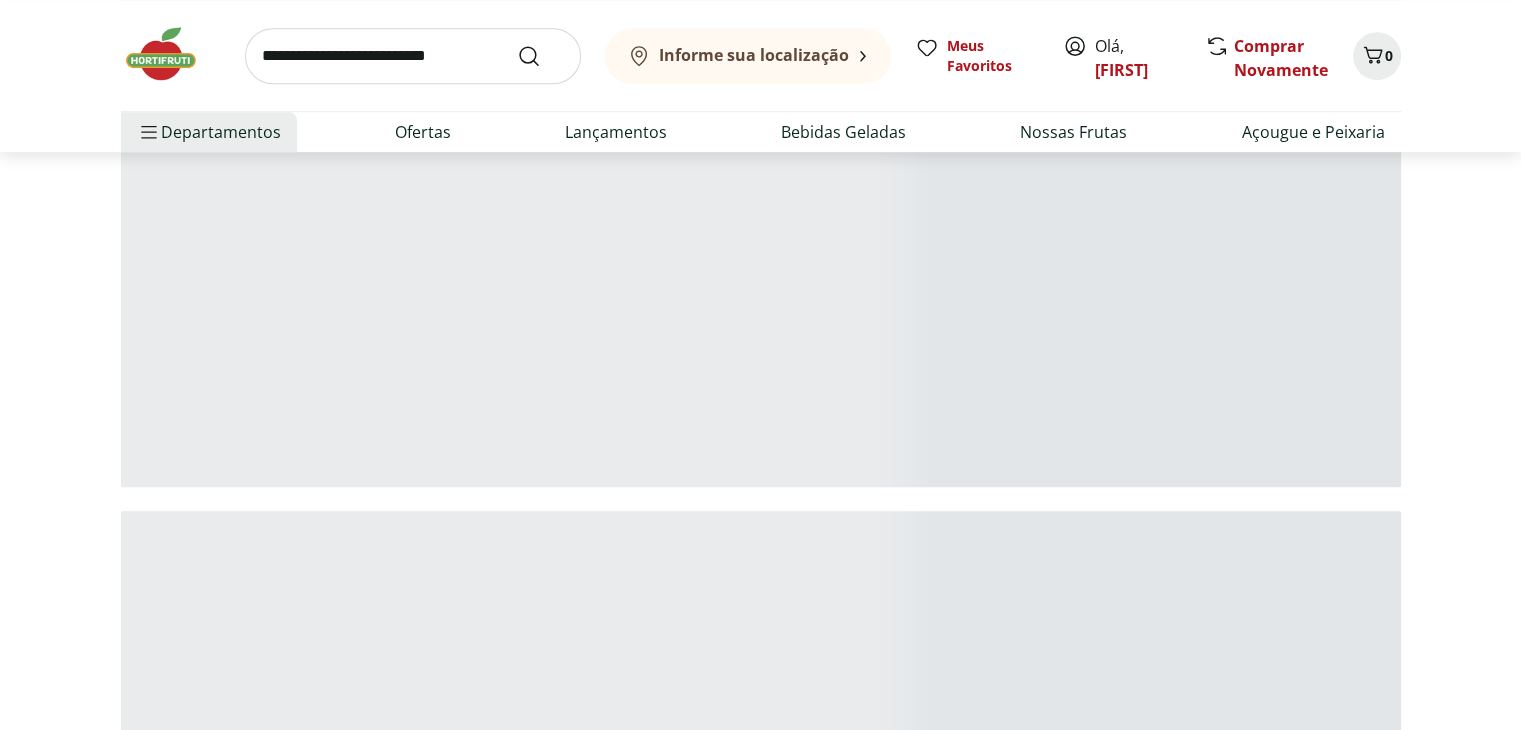 scroll, scrollTop: 1240, scrollLeft: 0, axis: vertical 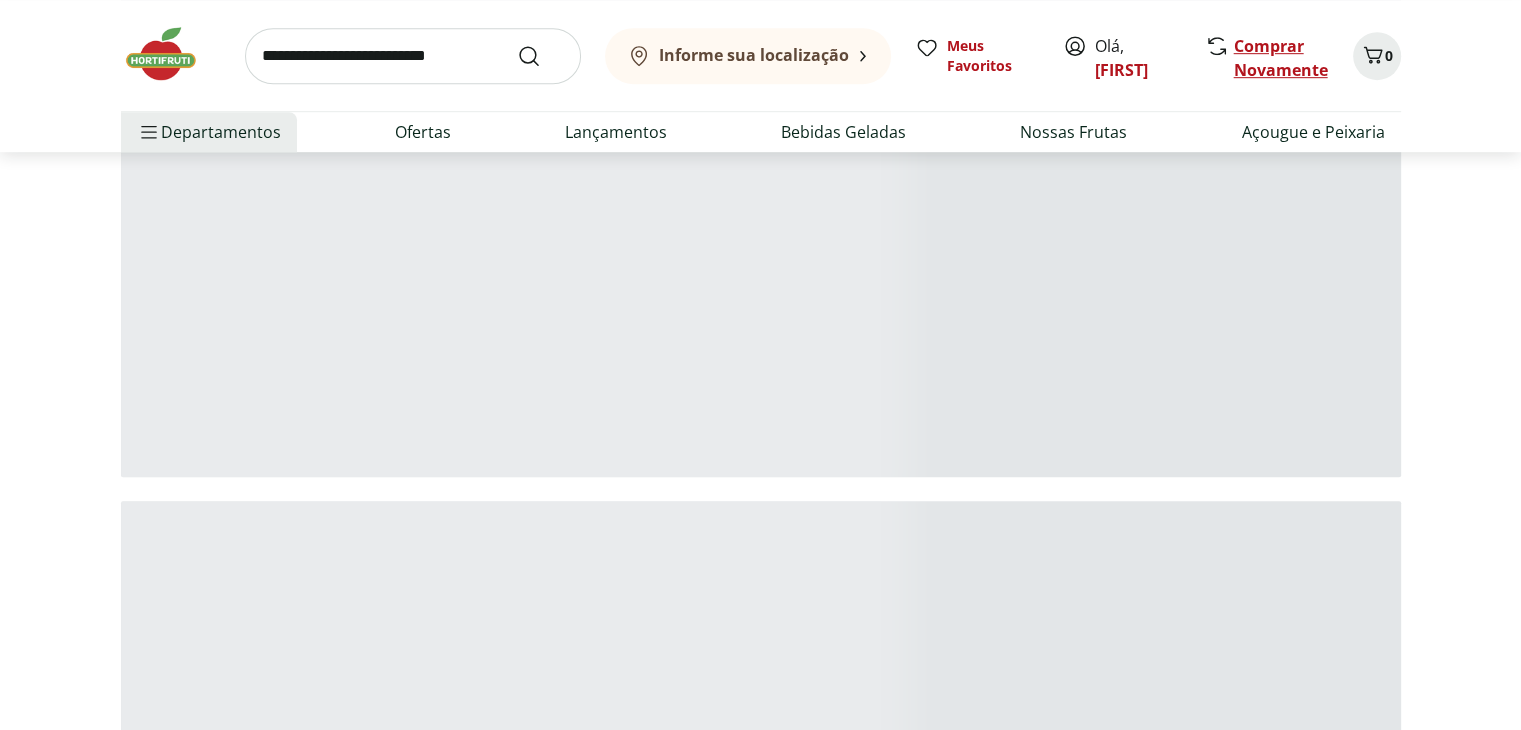 click on "Comprar Novamente" at bounding box center [1281, 58] 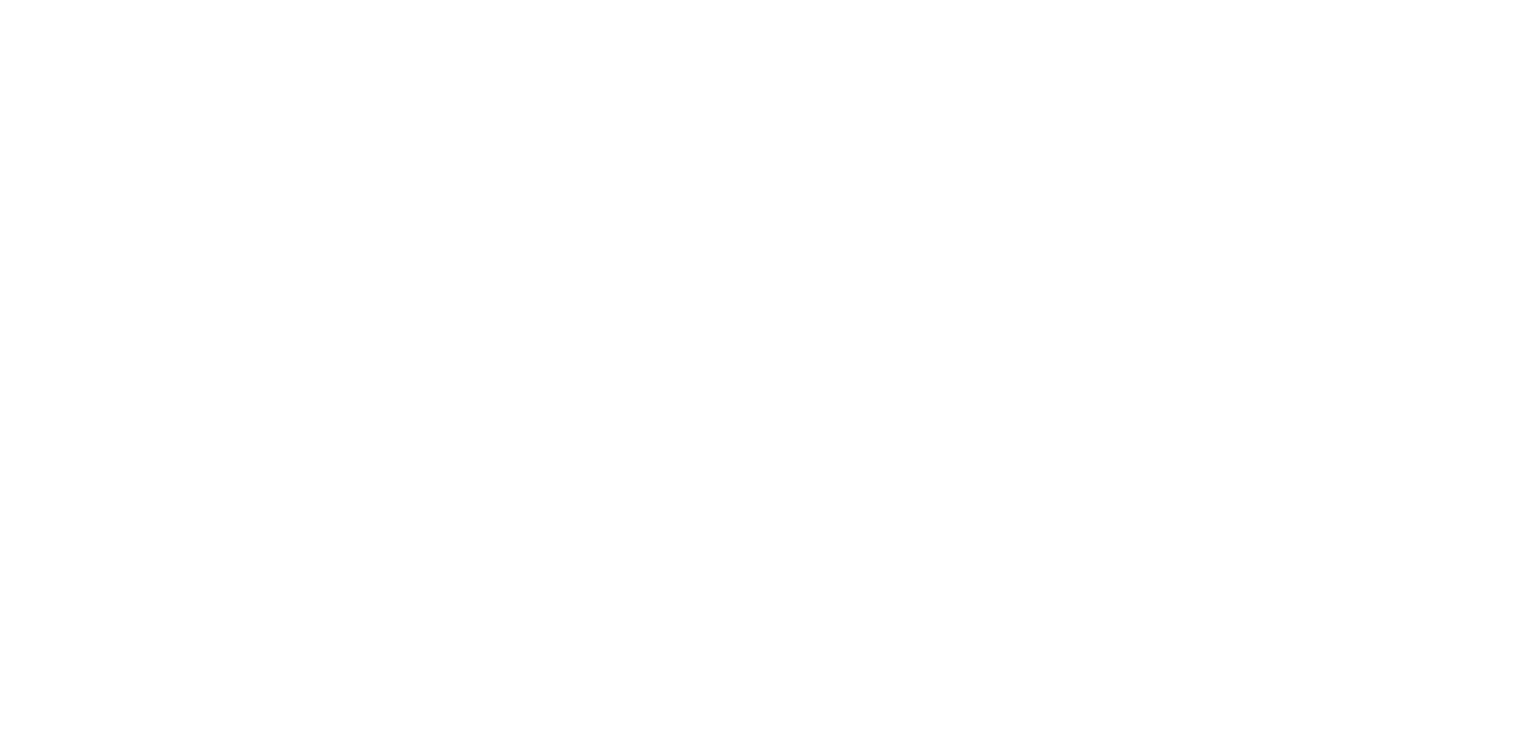scroll, scrollTop: 0, scrollLeft: 0, axis: both 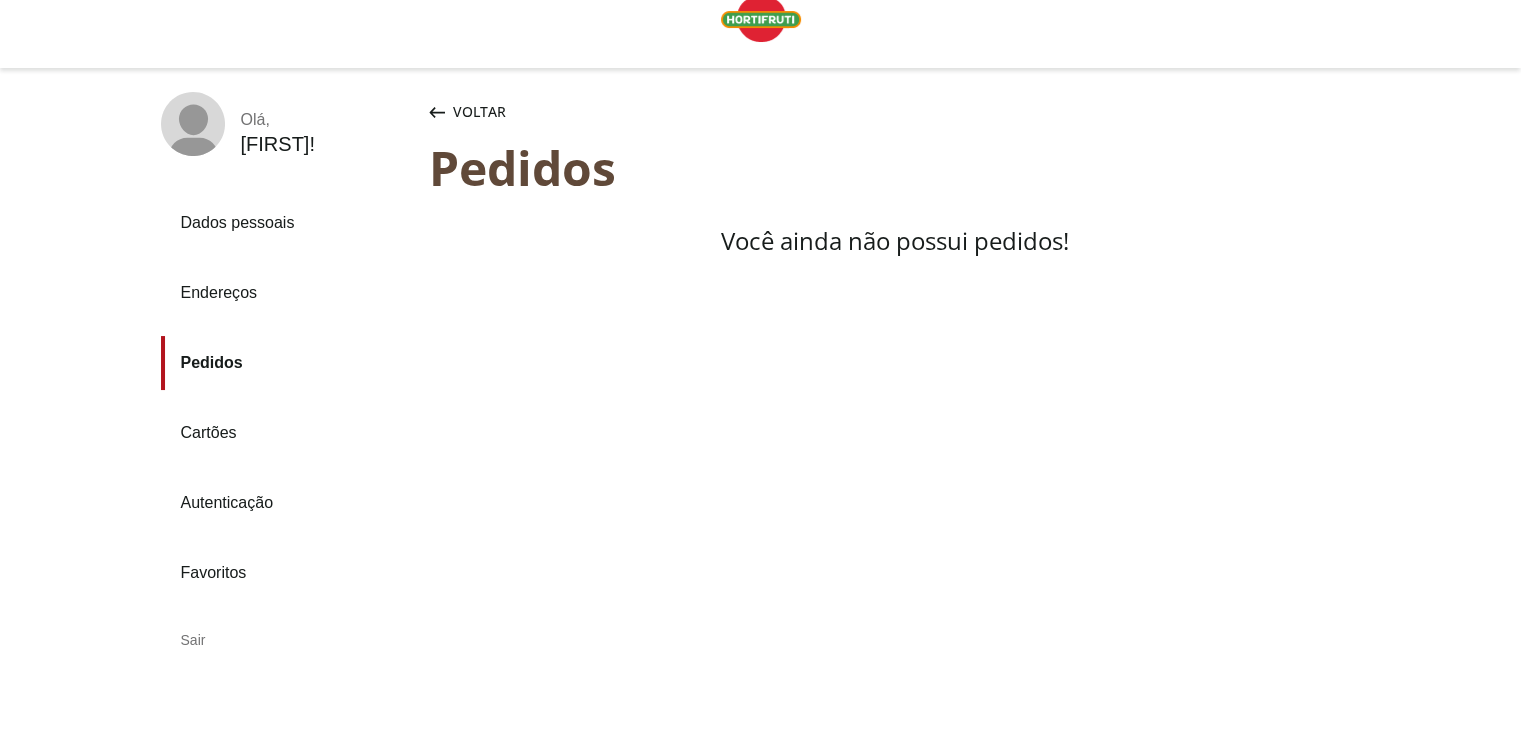 click on "Pedidos" at bounding box center [287, 363] 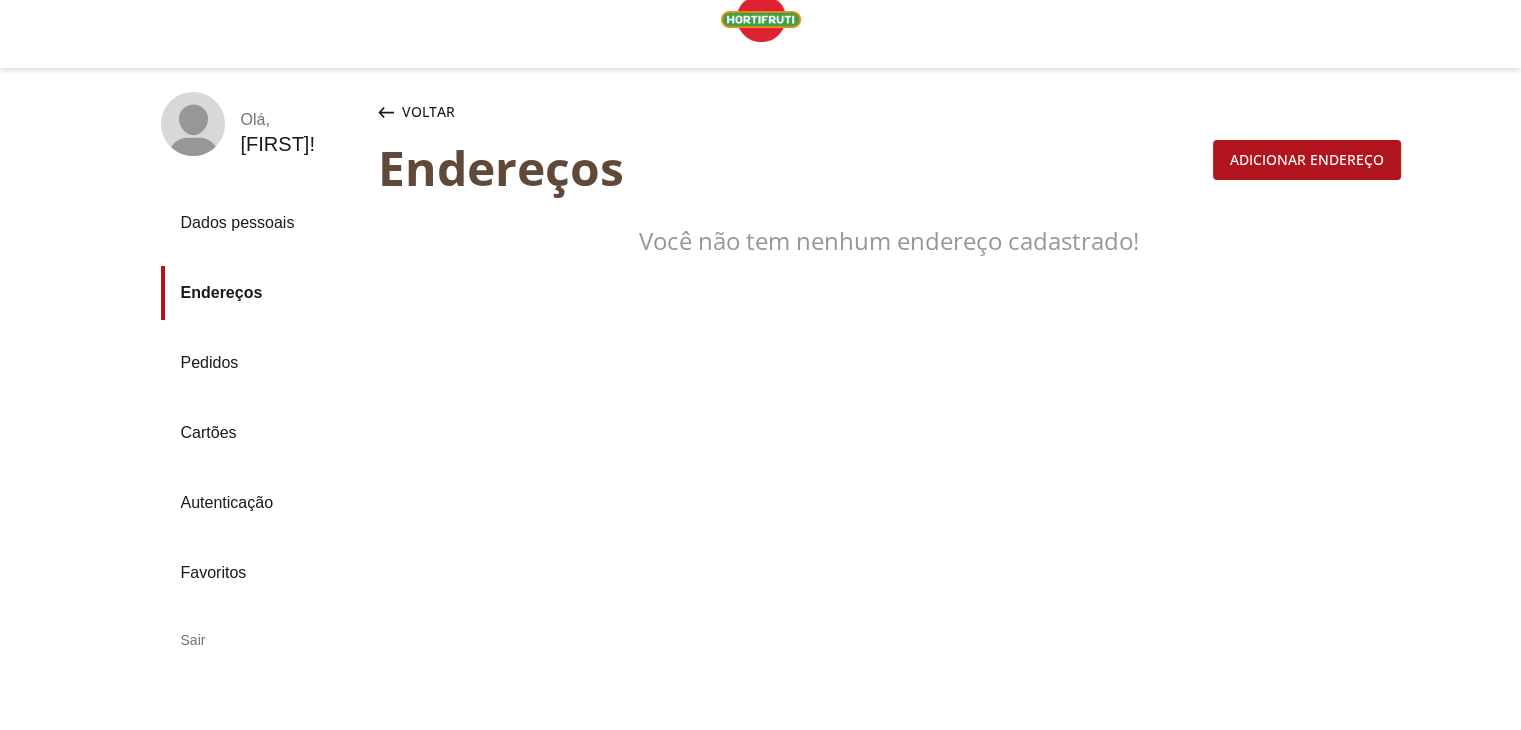 click on "Adicionar endereço" at bounding box center [1307, 160] 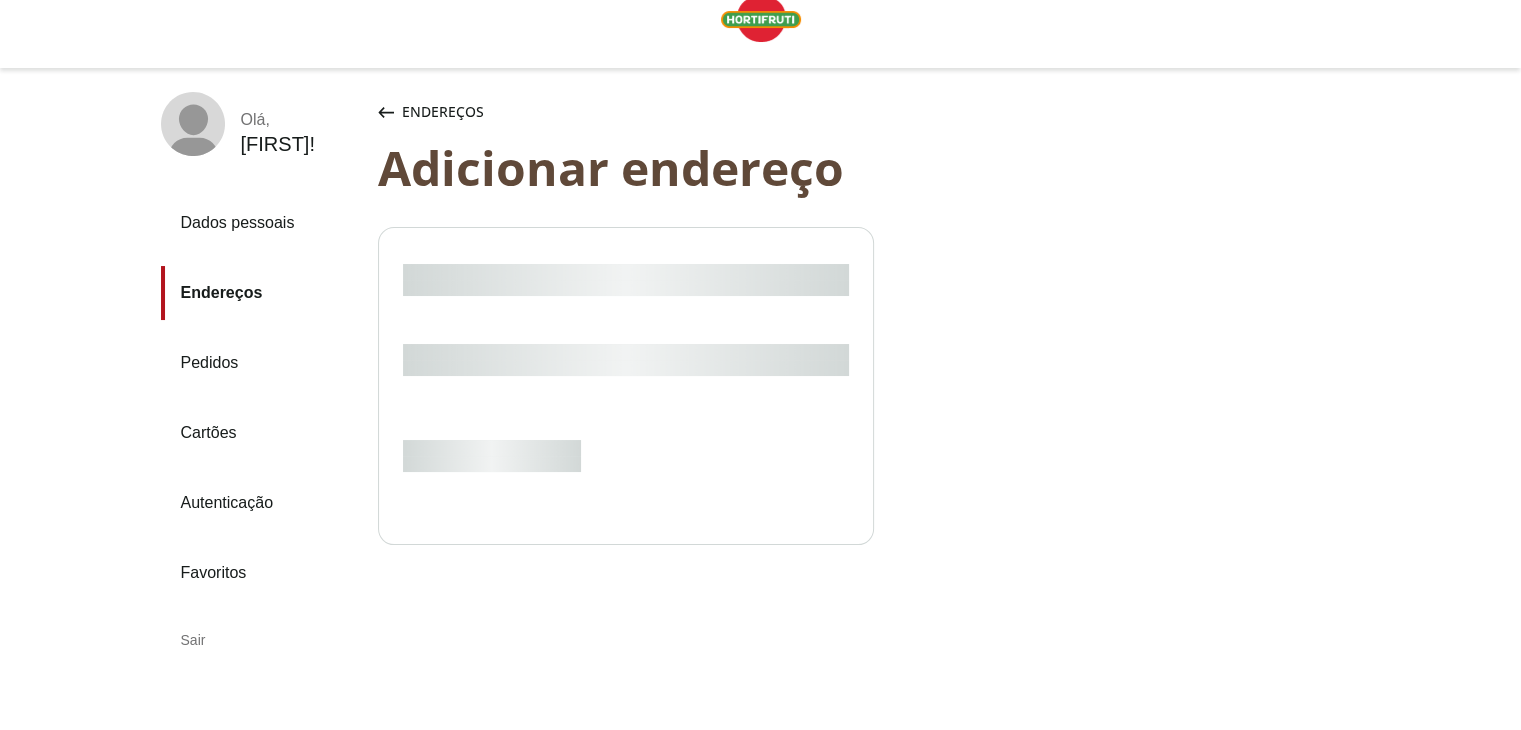 select on "***" 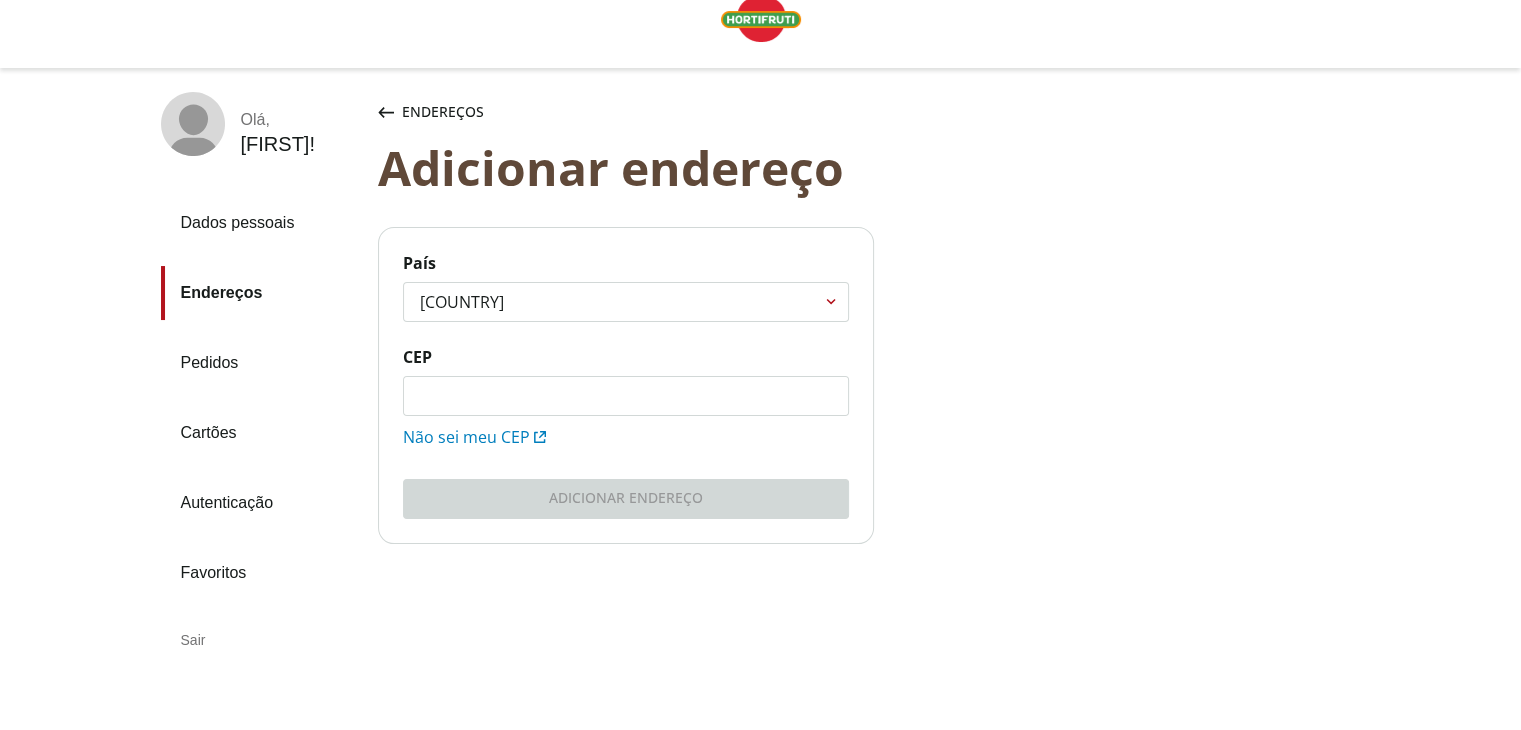 click on "CEP" 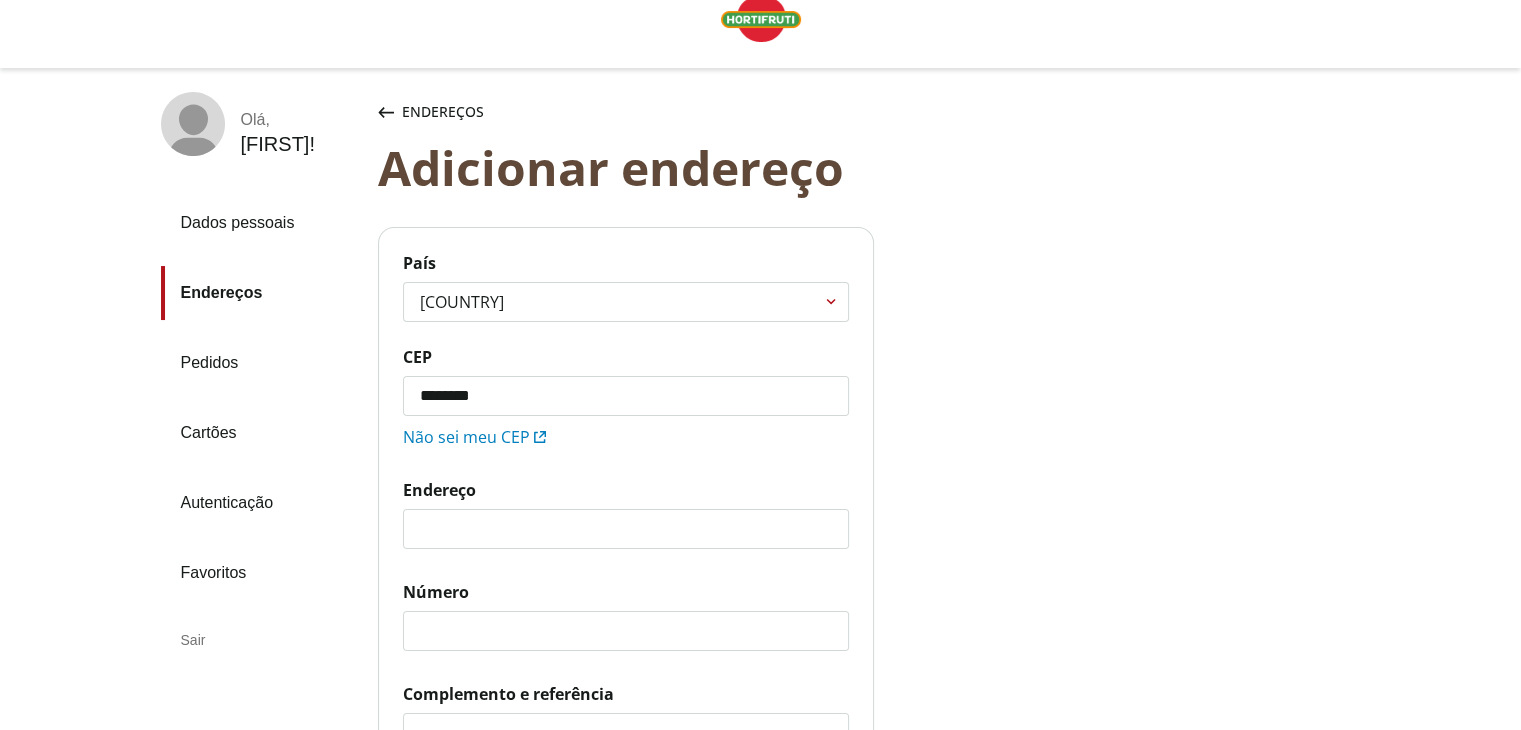 type on "*********" 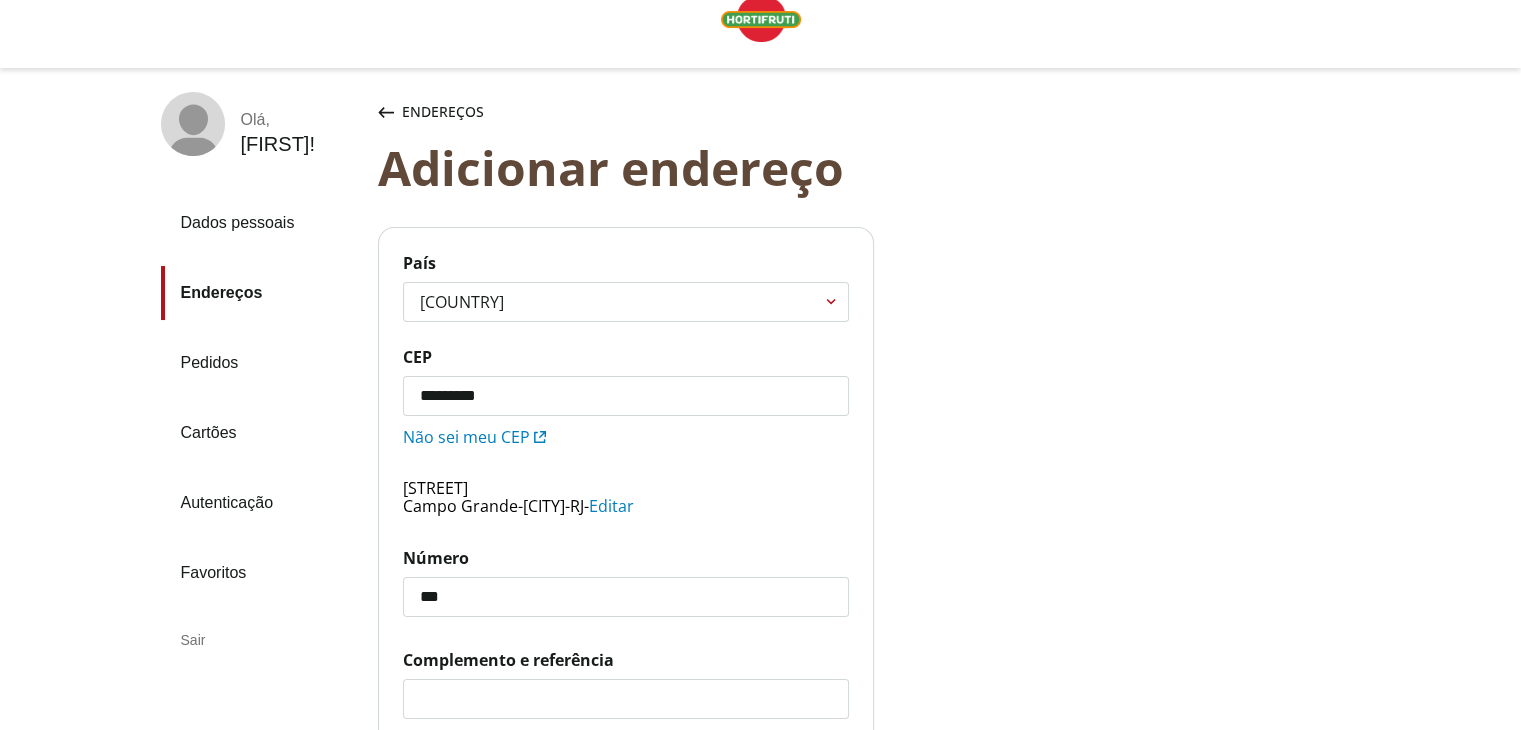 type on "***" 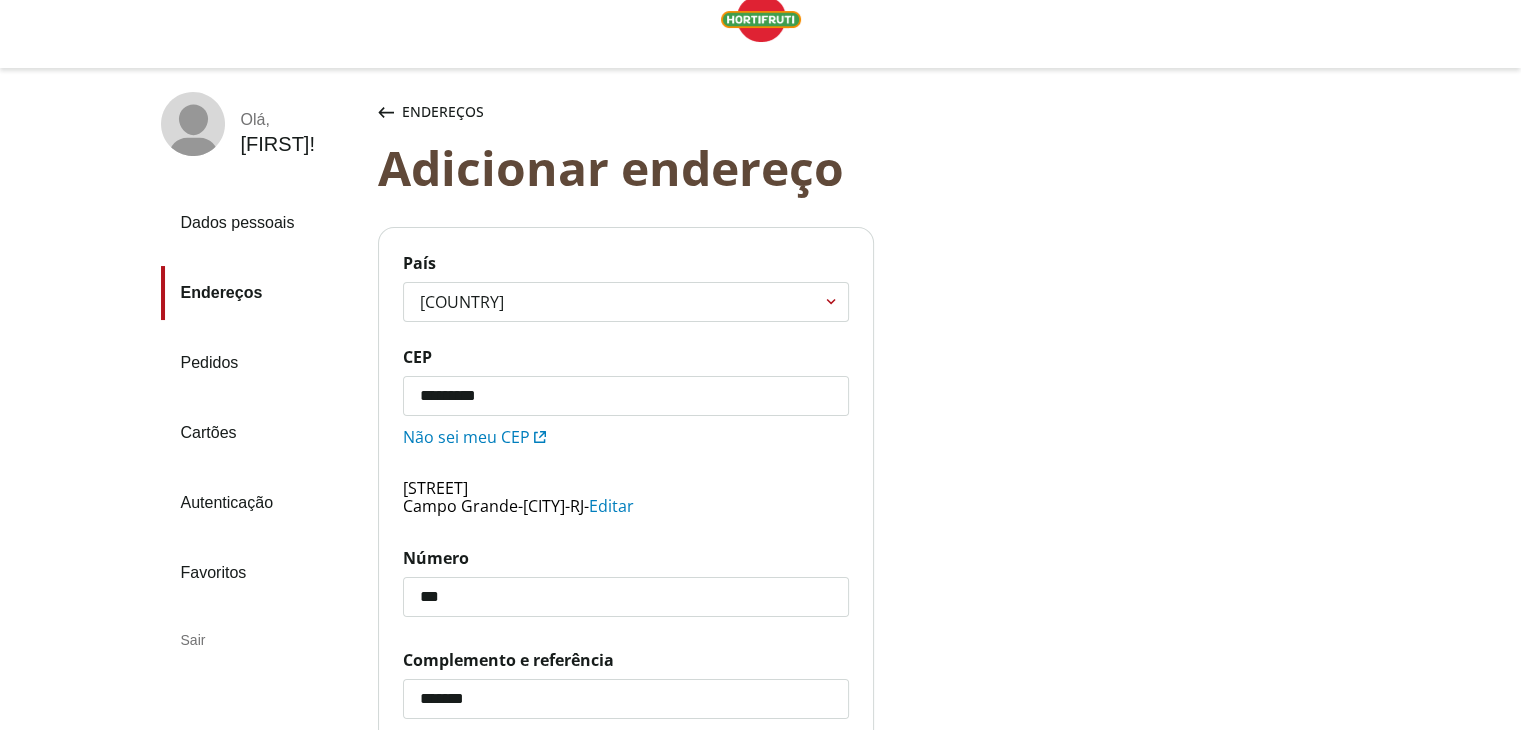 type on "*******" 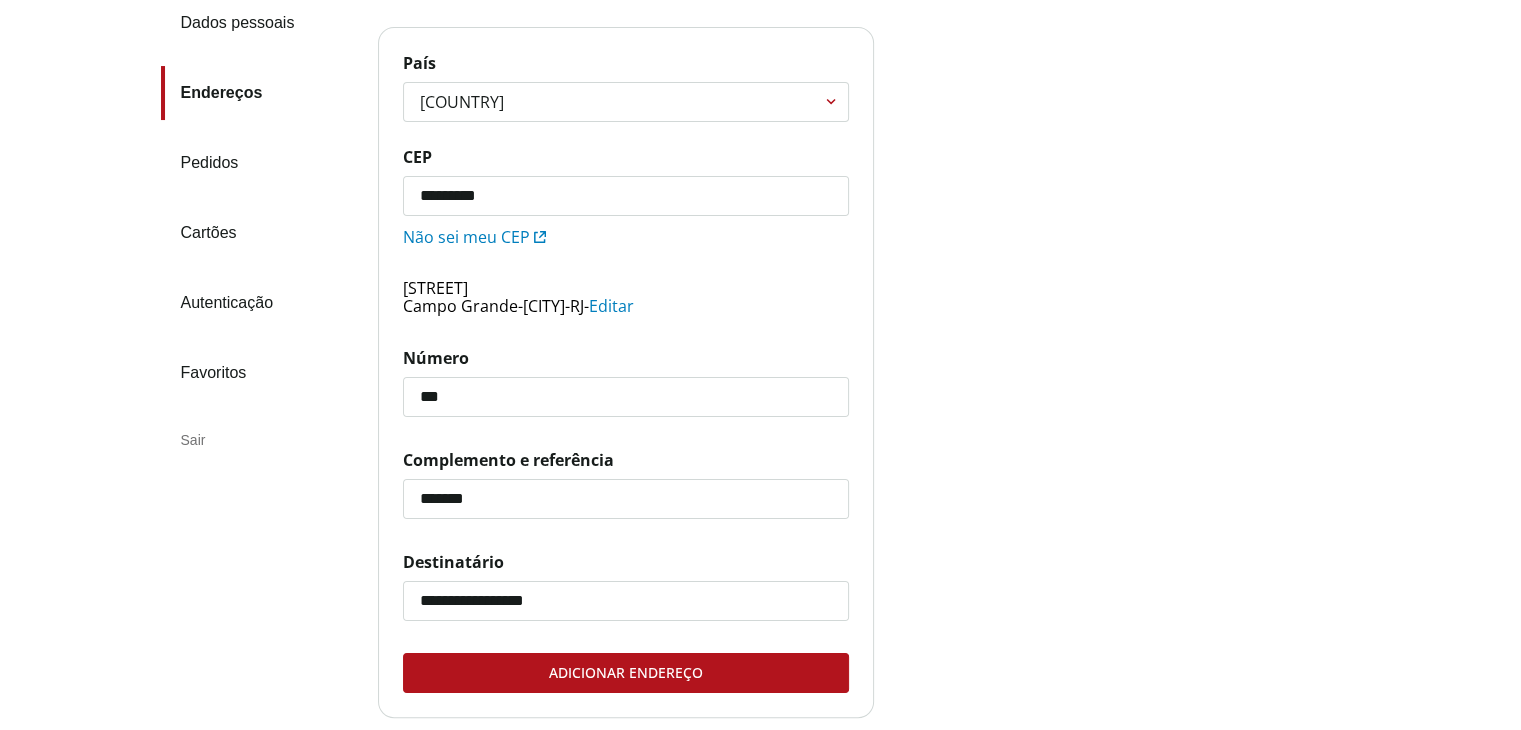 scroll, scrollTop: 280, scrollLeft: 0, axis: vertical 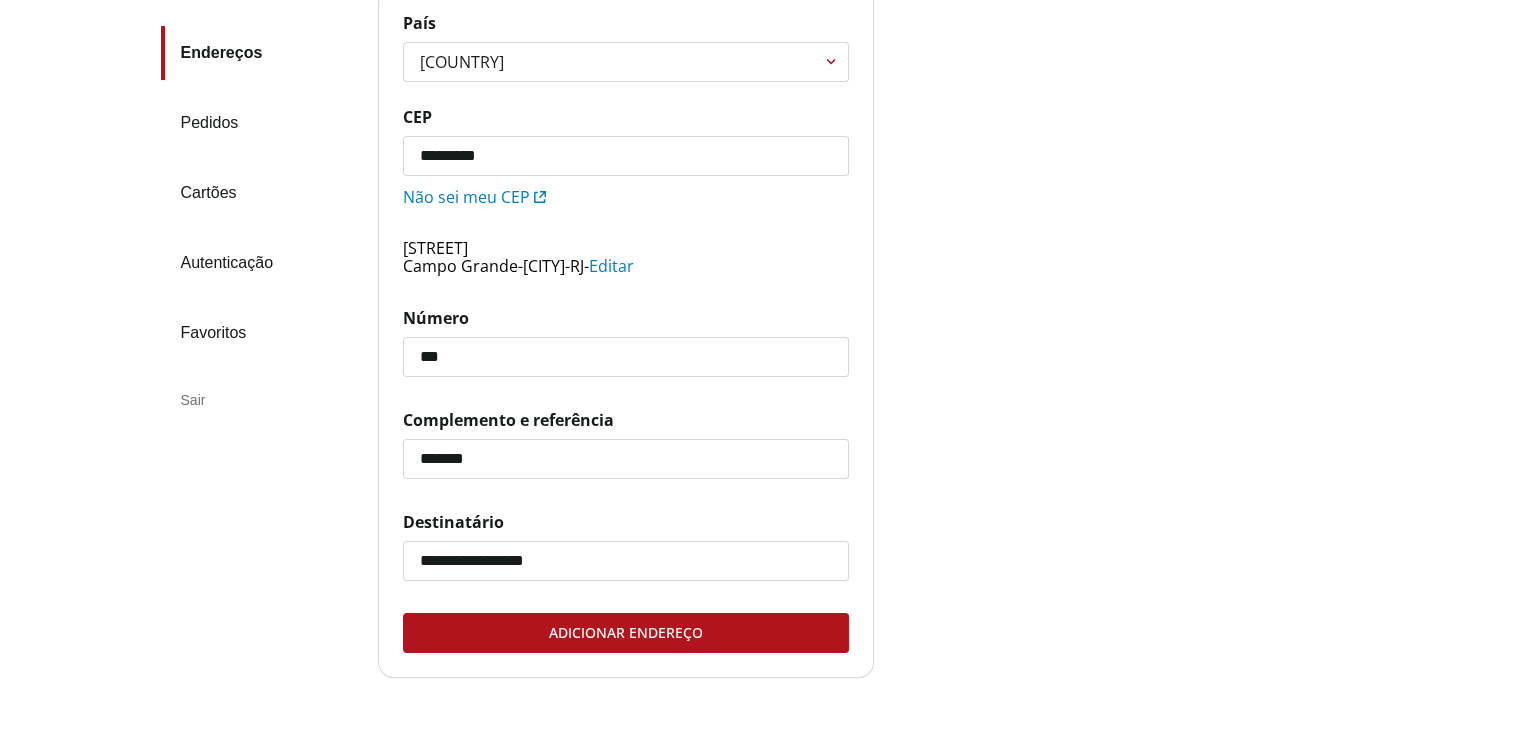 drag, startPoint x: 487, startPoint y: 561, endPoint x: 709, endPoint y: 546, distance: 222.50618 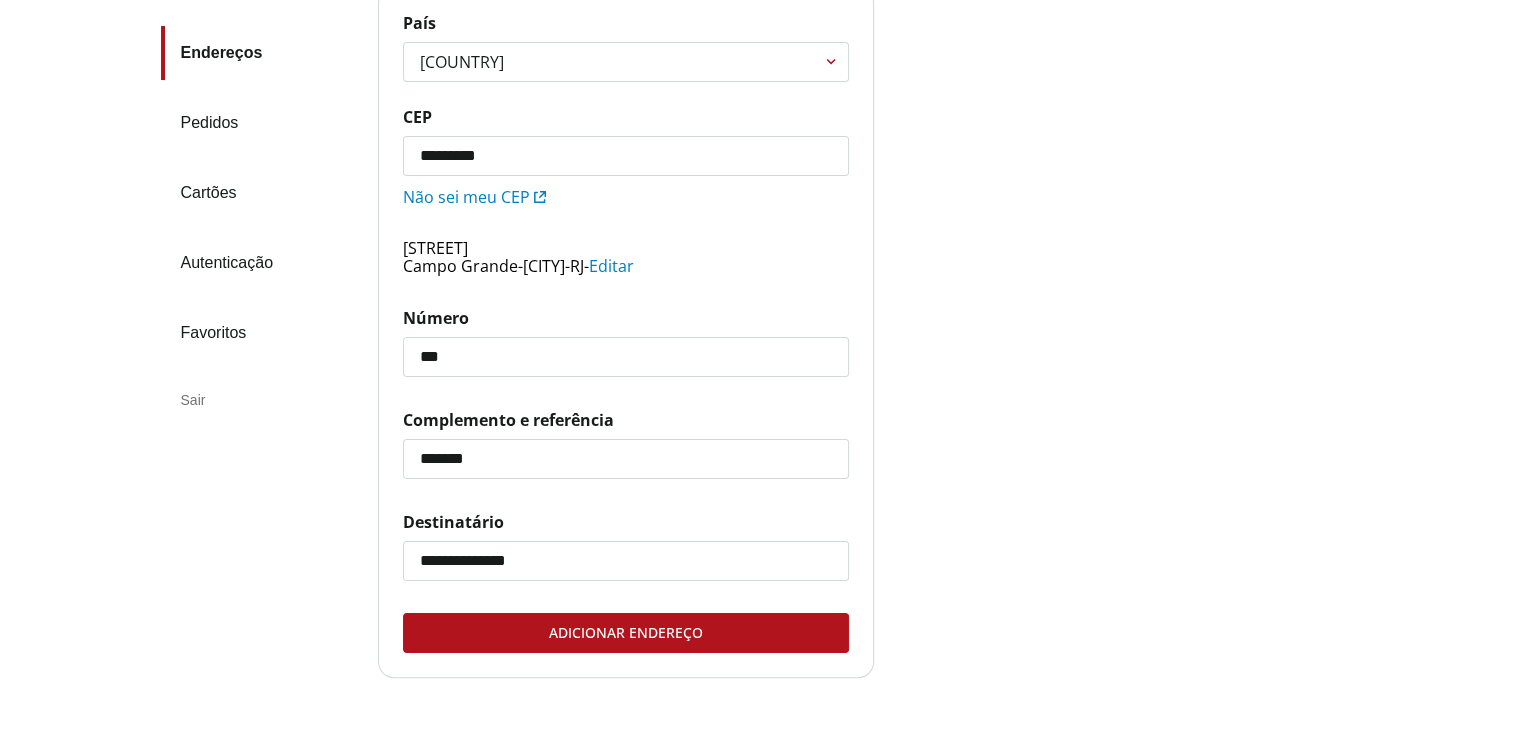 type on "**********" 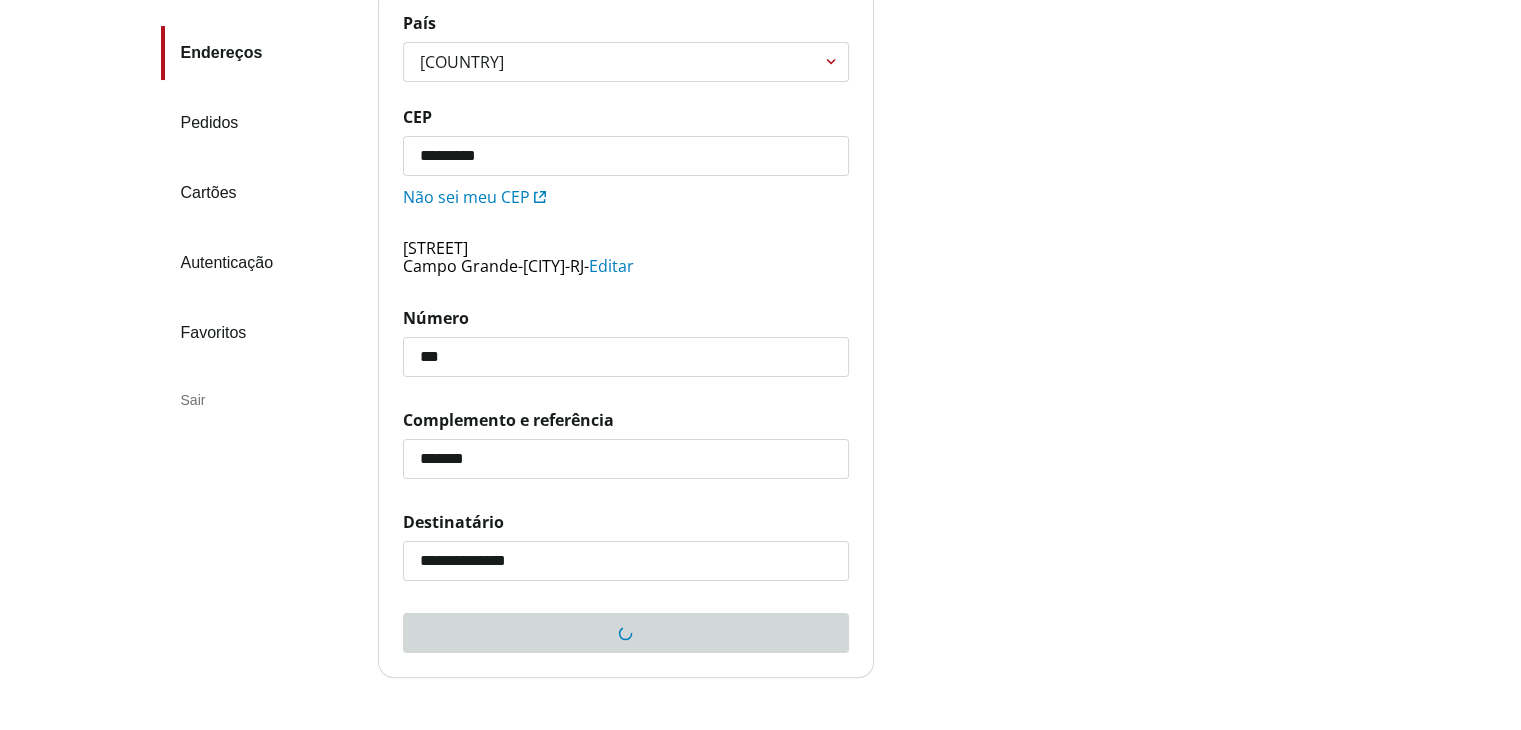 scroll, scrollTop: 40, scrollLeft: 0, axis: vertical 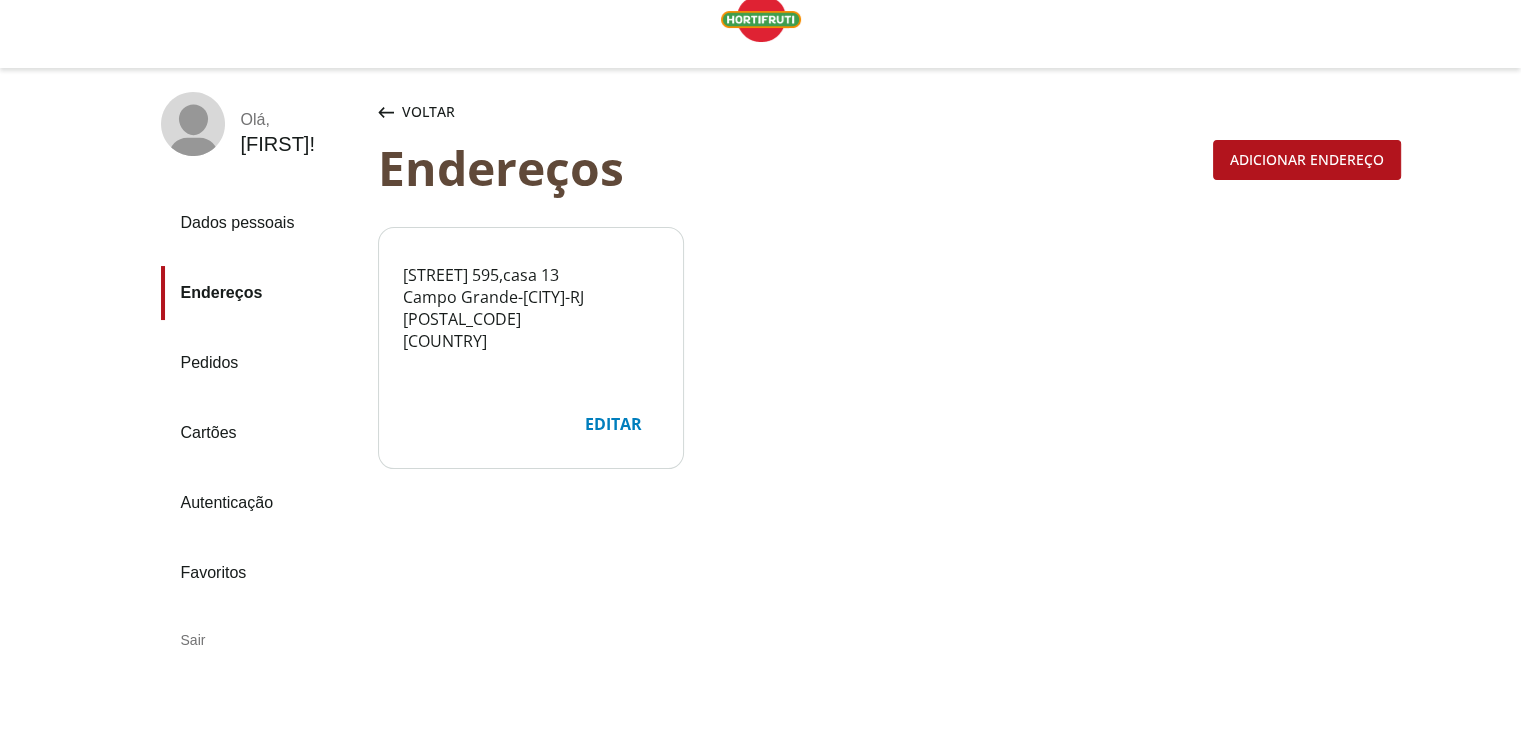click on "Marcella !" at bounding box center (278, 144) 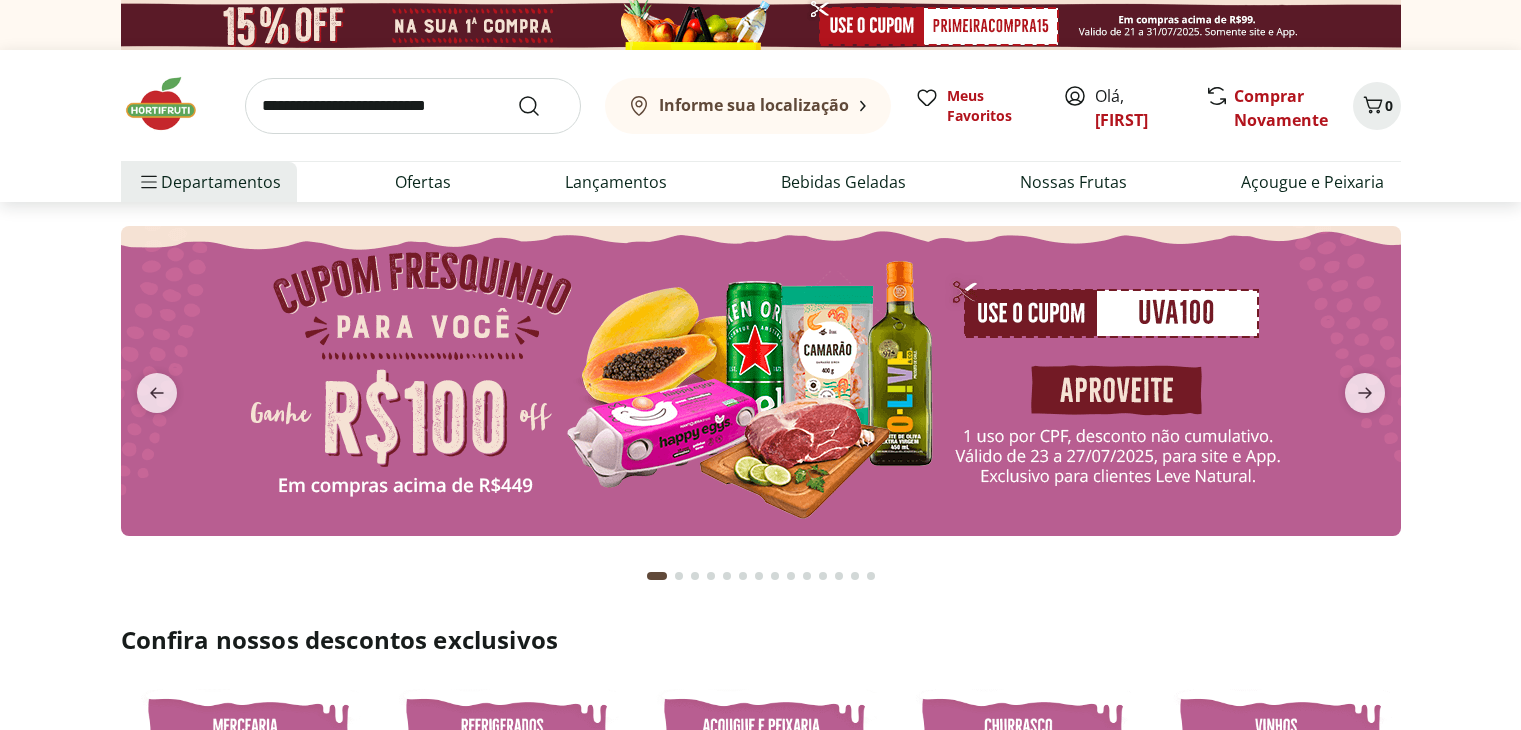 scroll, scrollTop: 0, scrollLeft: 0, axis: both 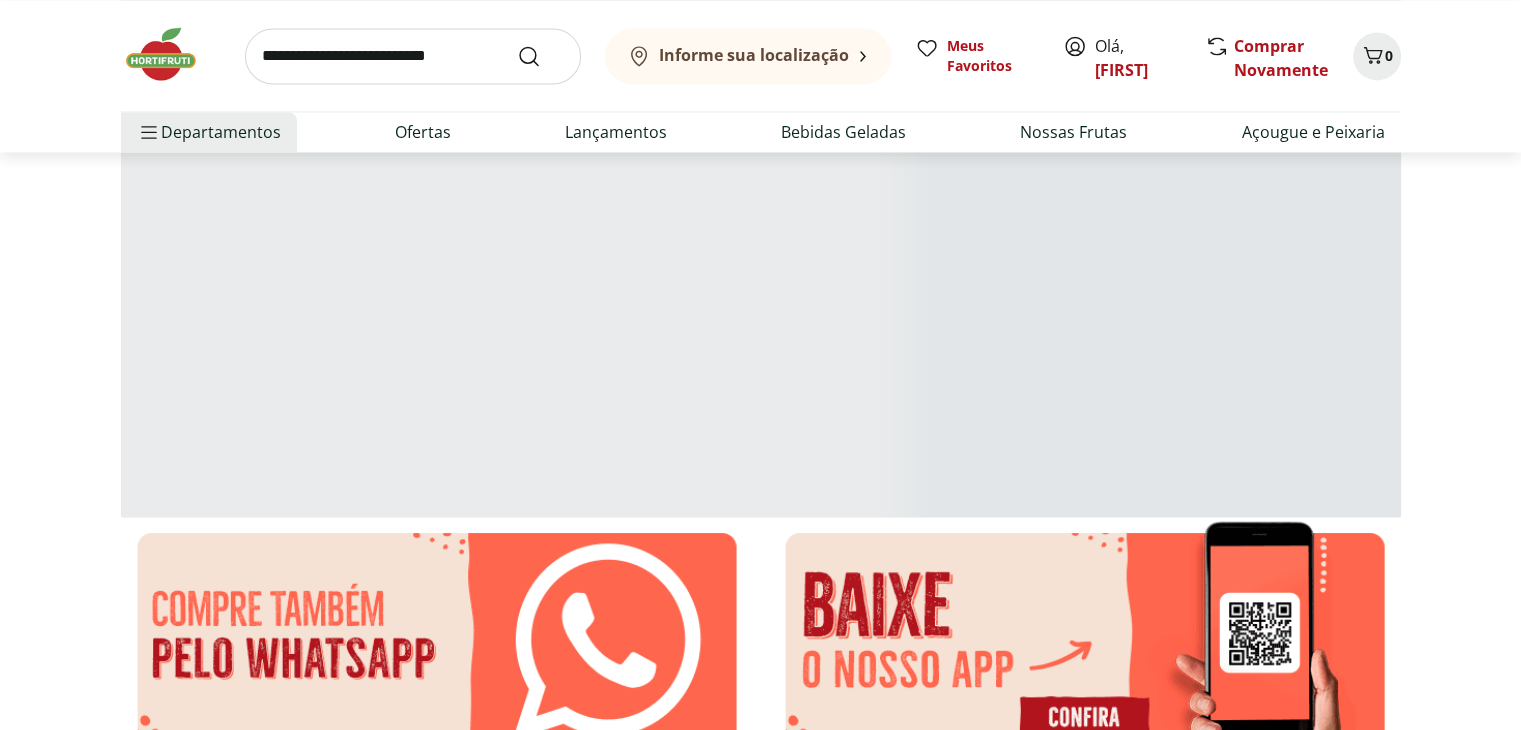 click at bounding box center (437, 641) 